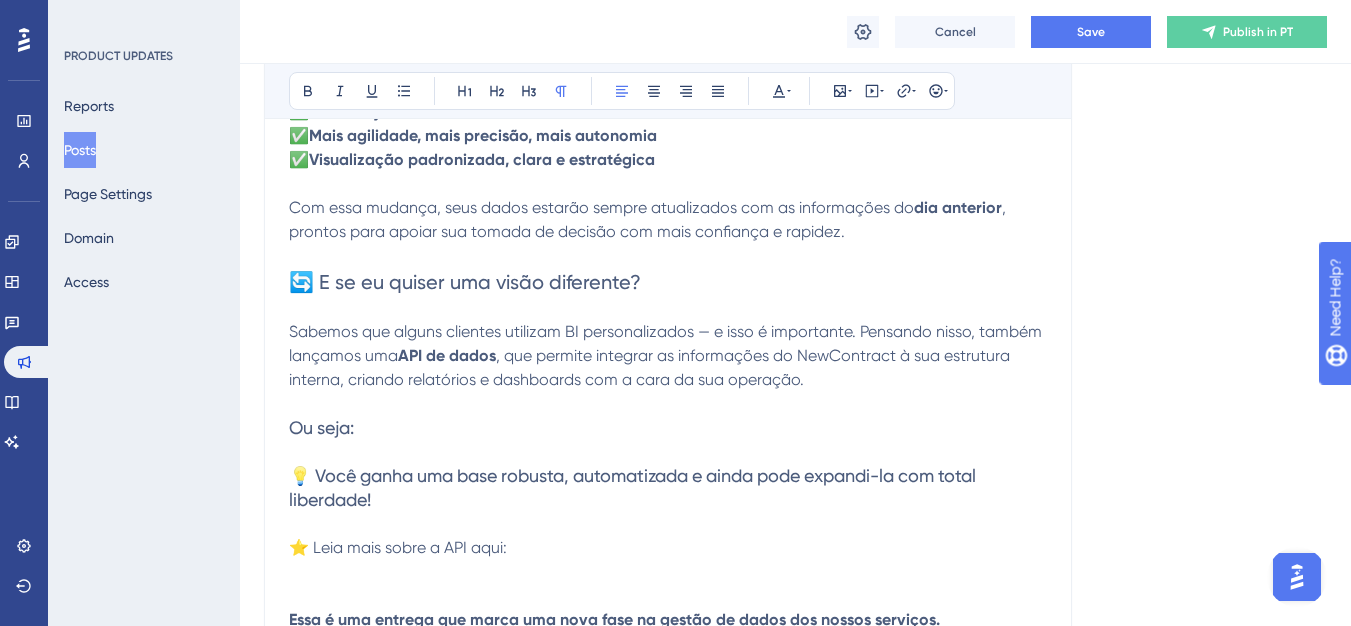scroll, scrollTop: 0, scrollLeft: 0, axis: both 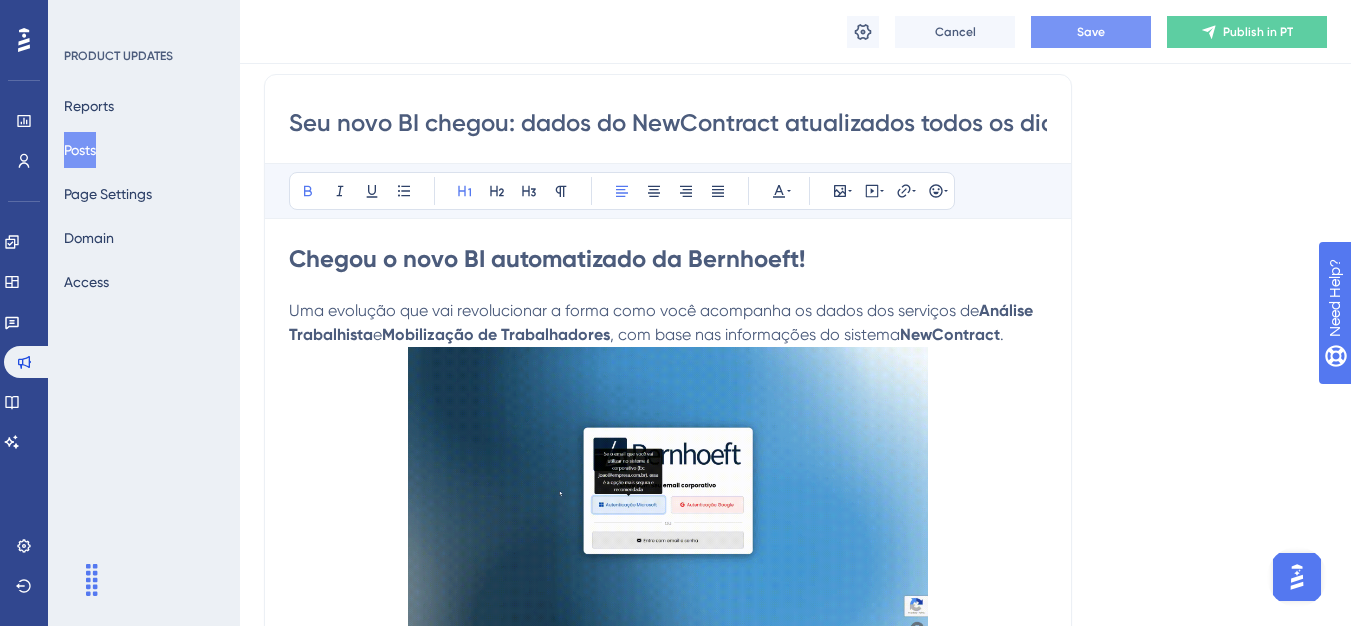 click on "Save" at bounding box center [1091, 32] 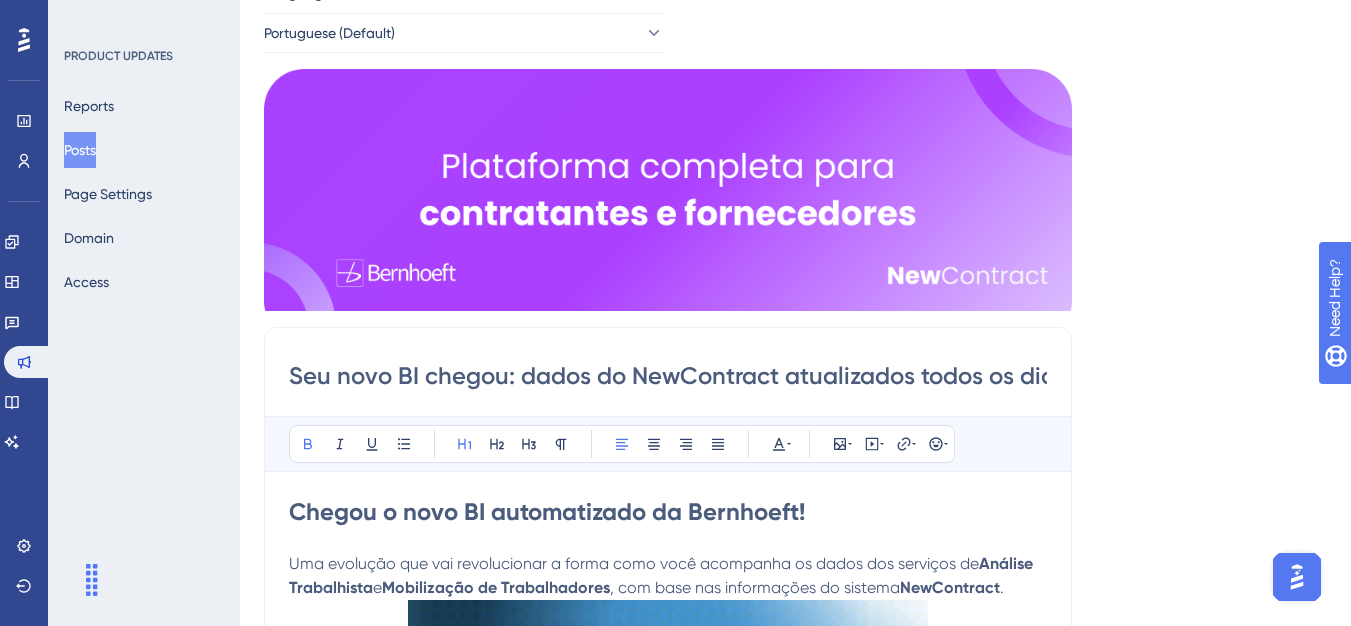 scroll, scrollTop: 0, scrollLeft: 0, axis: both 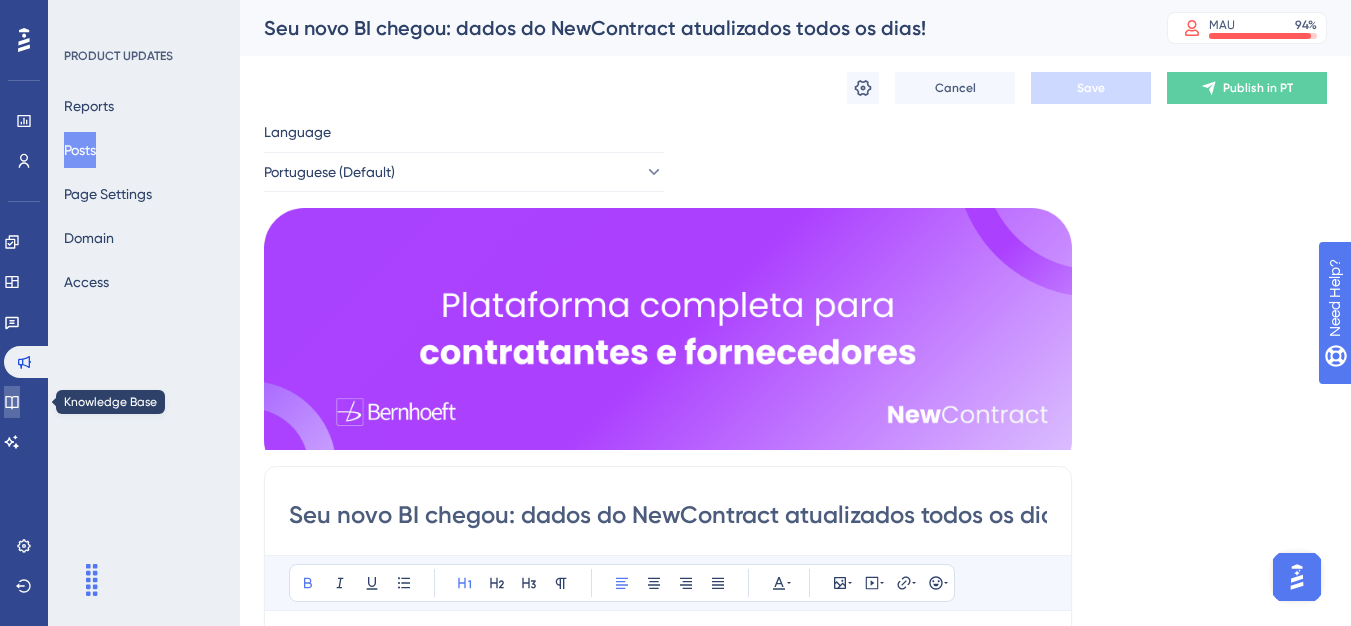 click at bounding box center [12, 402] 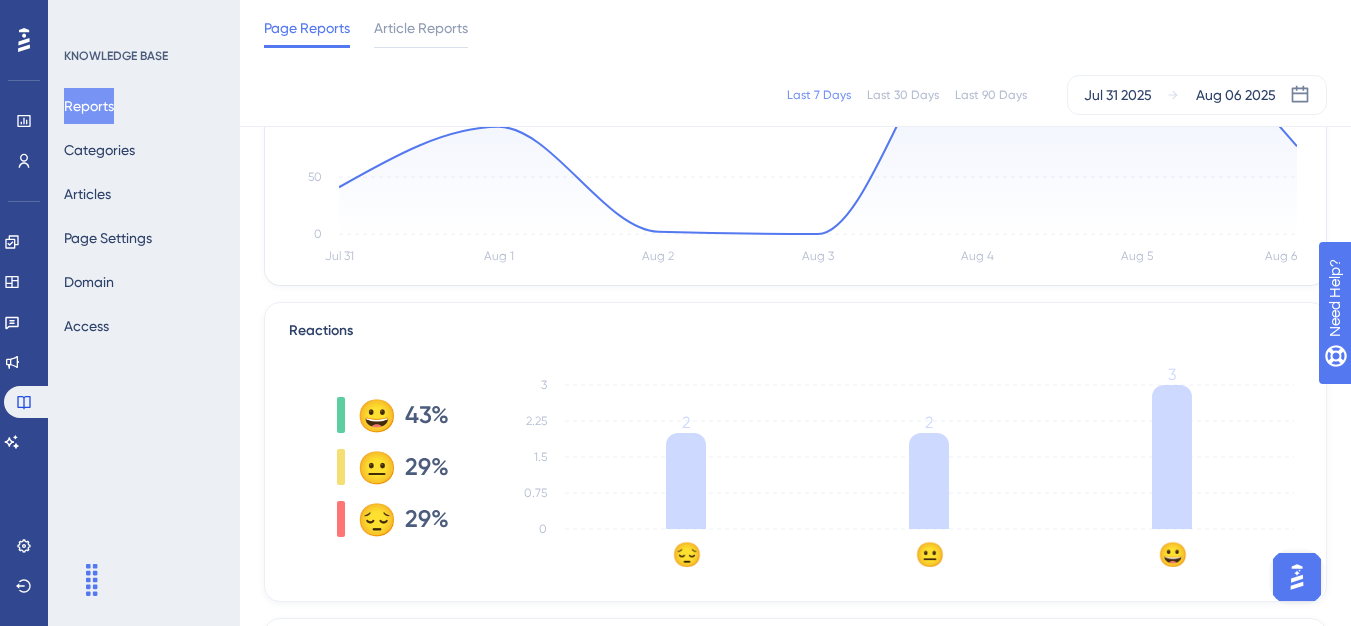 scroll, scrollTop: 300, scrollLeft: 0, axis: vertical 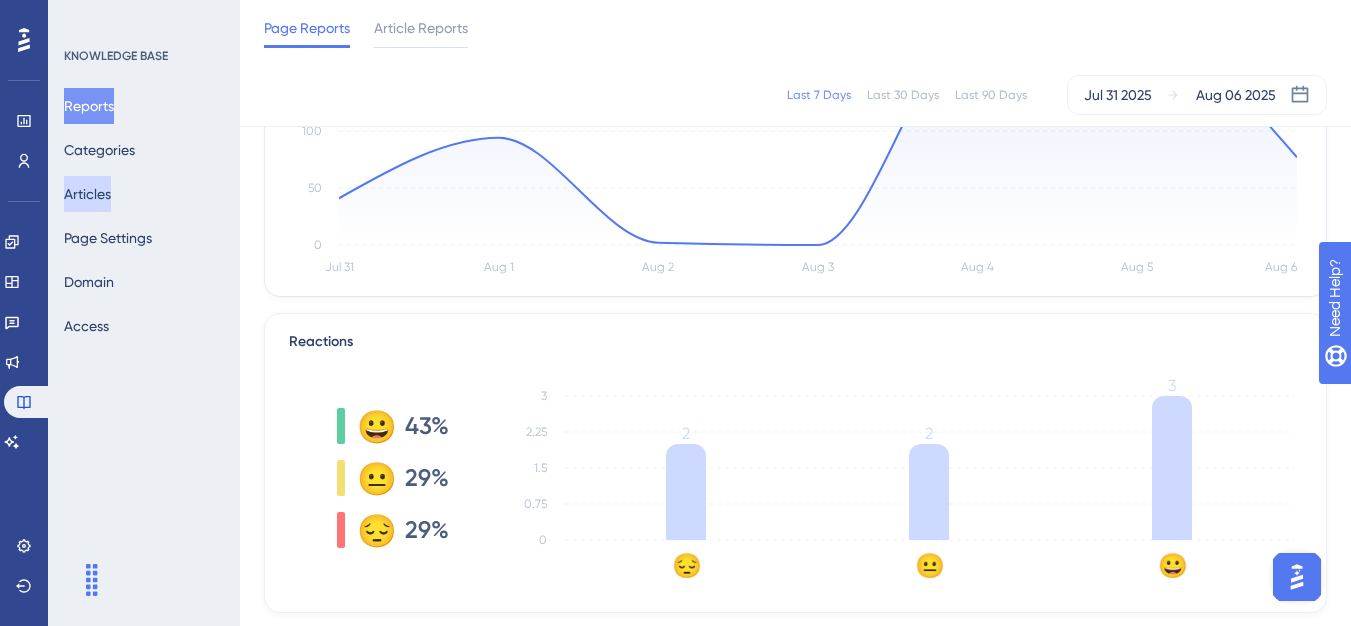 click on "Articles" at bounding box center (87, 194) 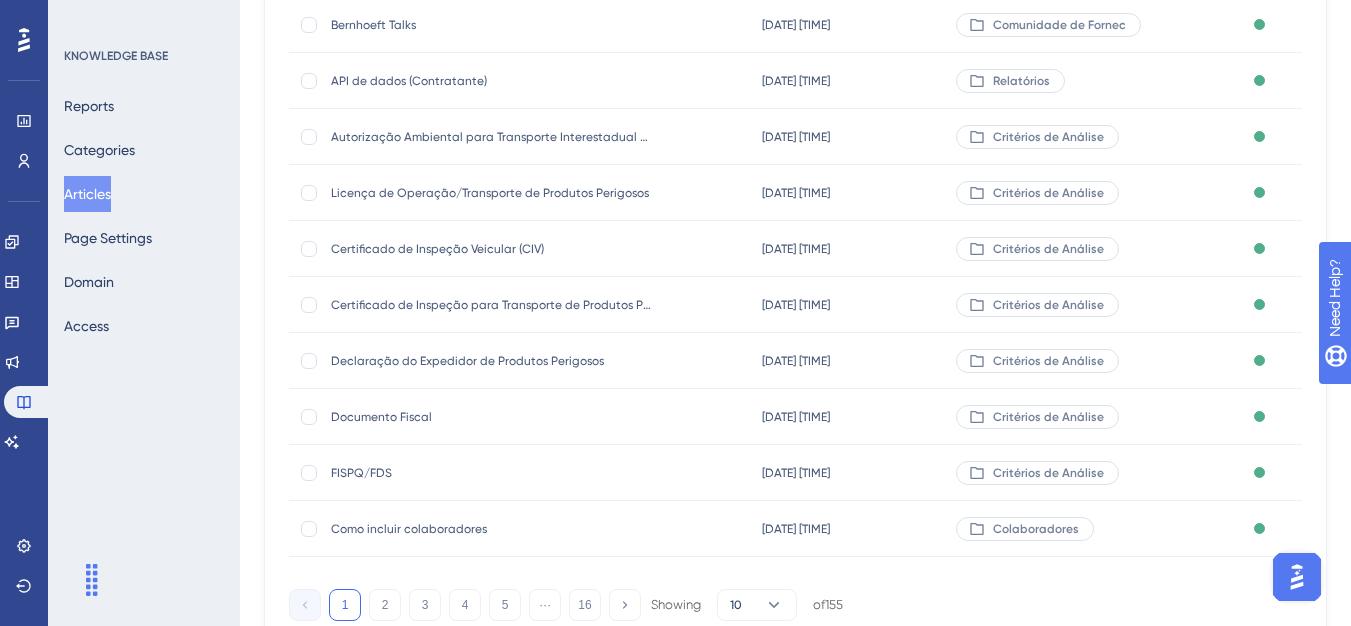 scroll, scrollTop: 0, scrollLeft: 0, axis: both 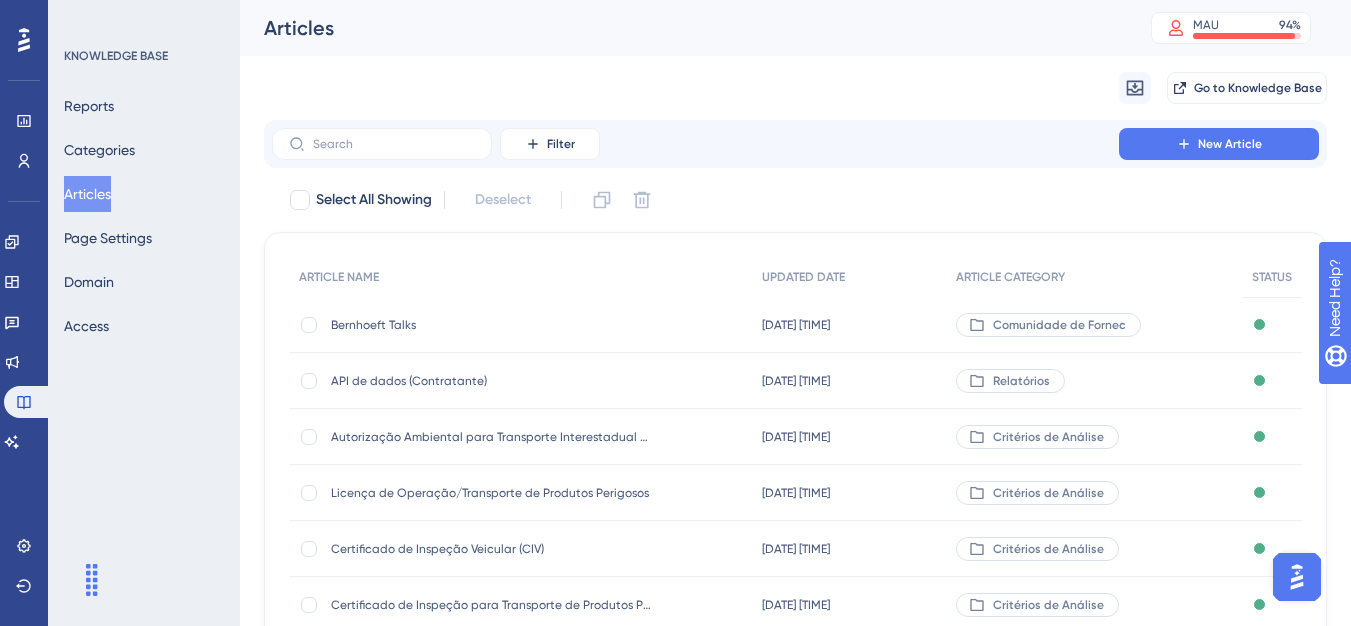 click on "API de dados (Contratante)" at bounding box center (491, 381) 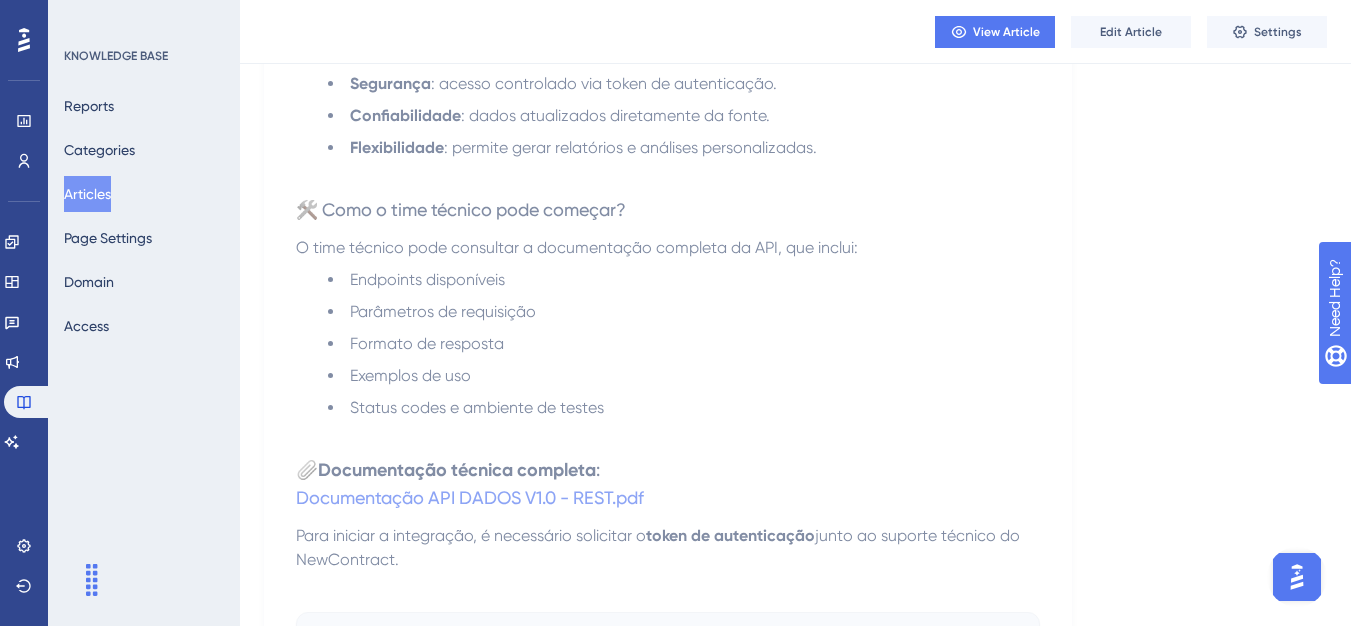 scroll, scrollTop: 982, scrollLeft: 0, axis: vertical 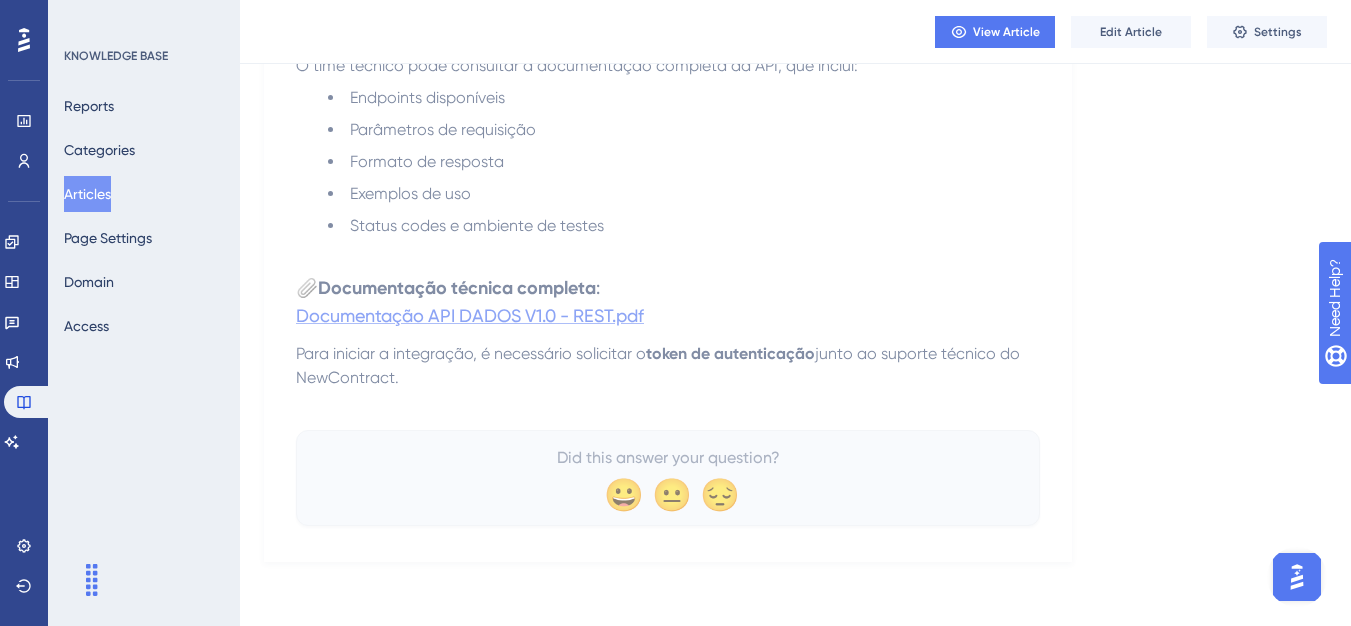 click on "Documentação API DADOS V1.0 - REST.pdf" at bounding box center (470, 315) 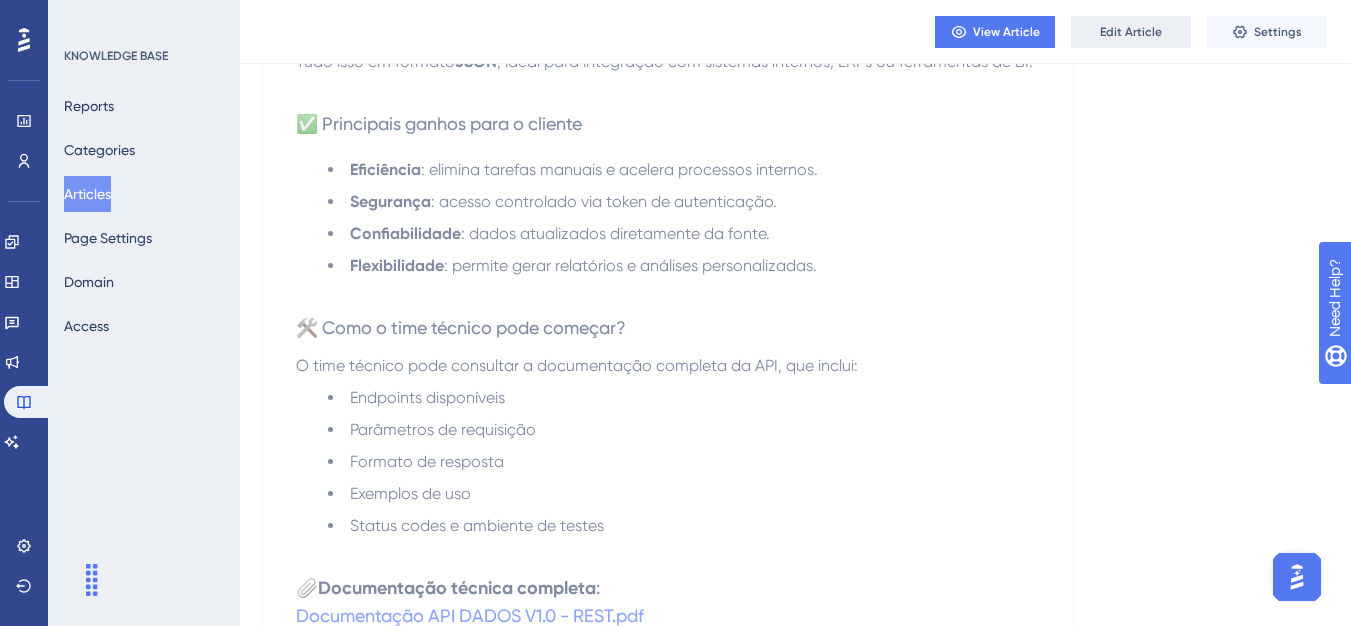click on "Edit Article" at bounding box center [1131, 32] 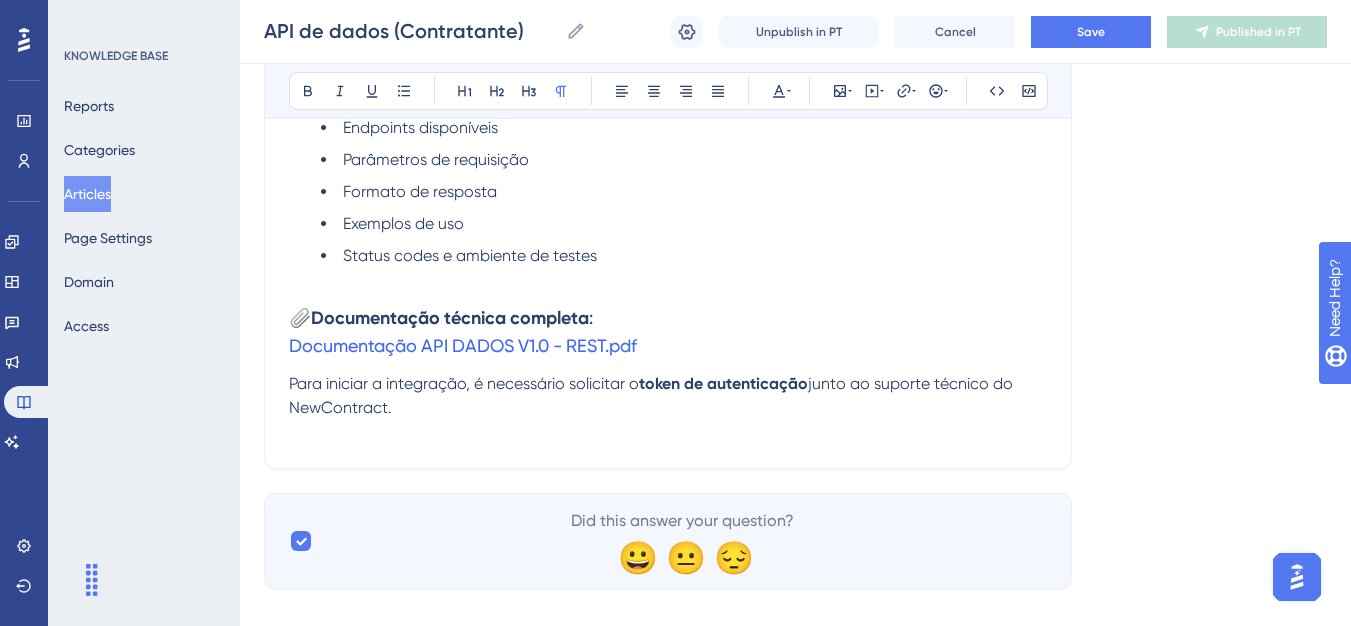 scroll, scrollTop: 1084, scrollLeft: 0, axis: vertical 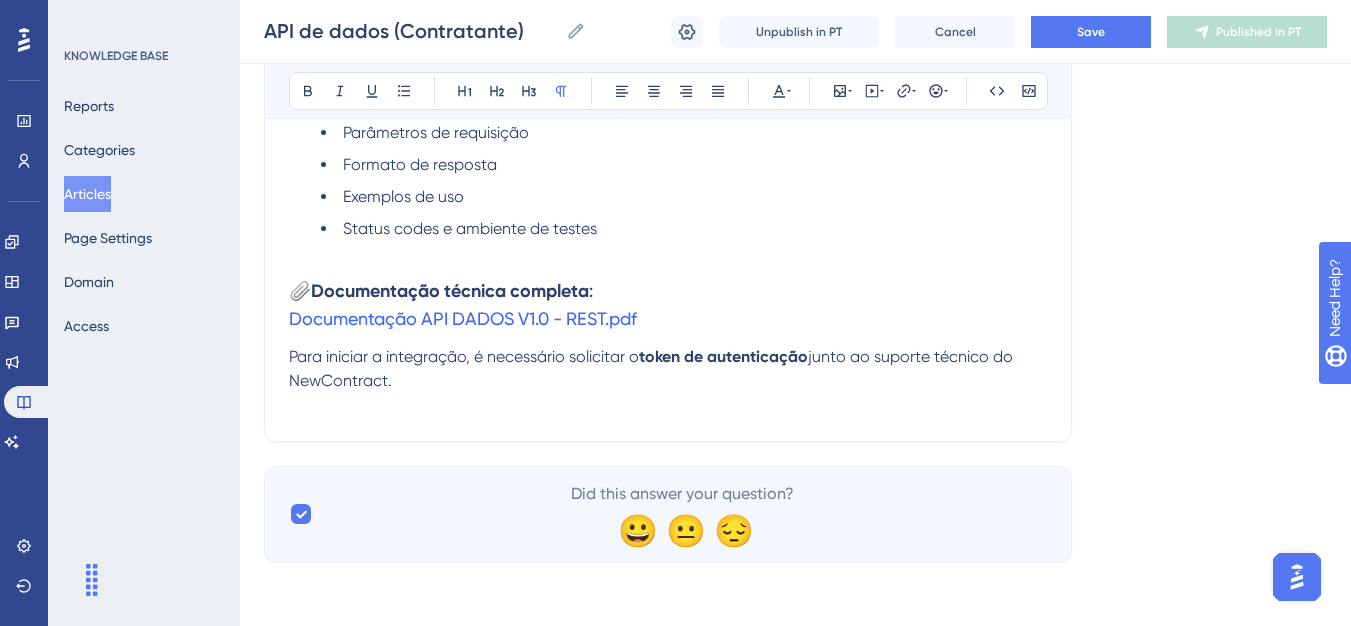 click on "Para iniciar a integração, é necessário solicitar o  token de autenticação  junto ao suporte técnico do NewContract." at bounding box center [668, 369] 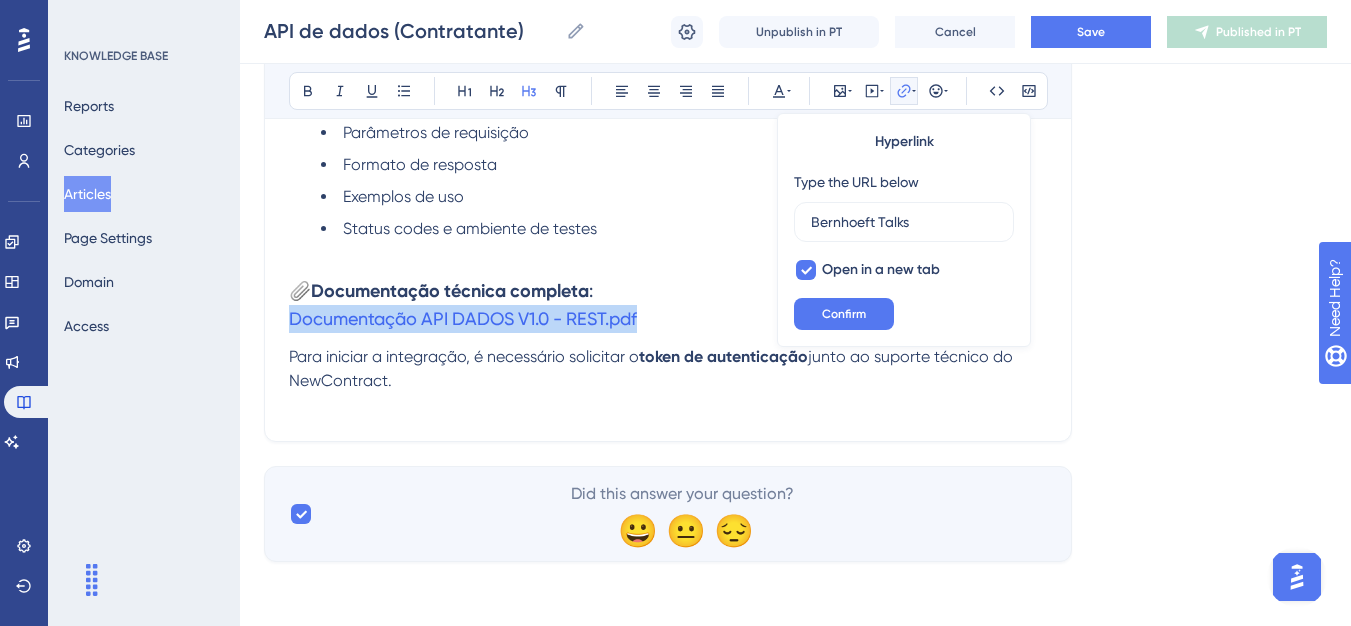 drag, startPoint x: 655, startPoint y: 317, endPoint x: 271, endPoint y: 309, distance: 384.0833 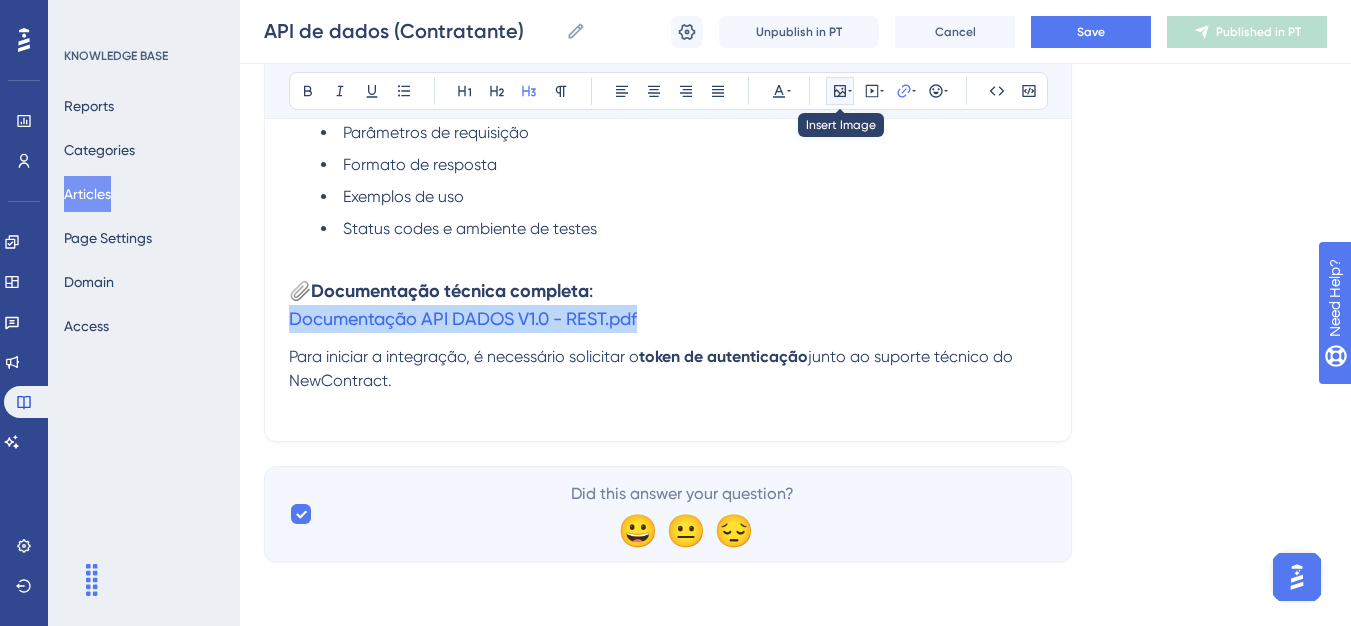 click 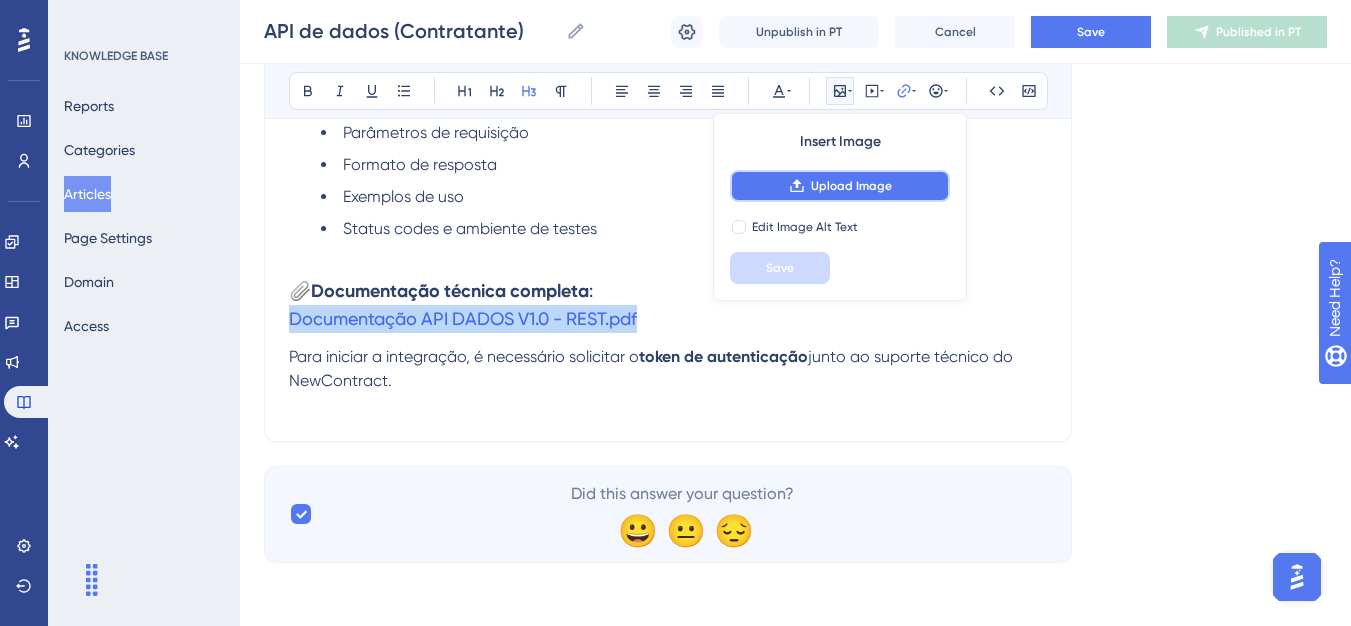 click on "Upload Image" at bounding box center [840, 186] 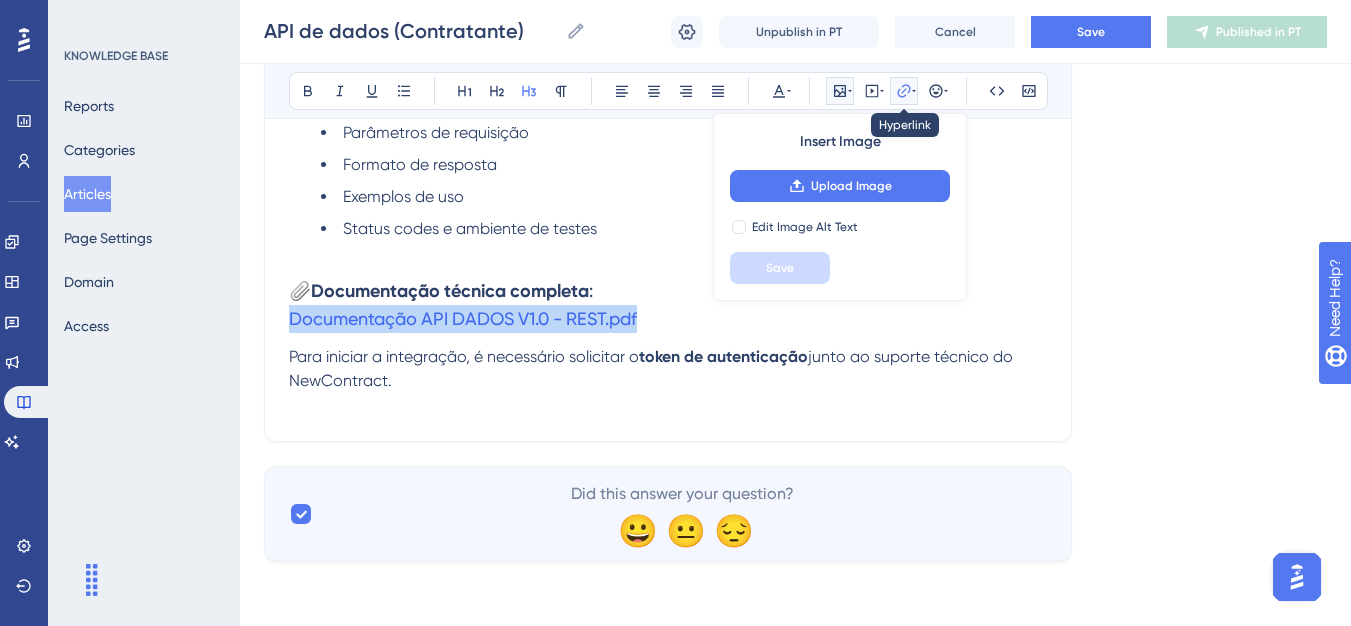 click at bounding box center (904, 91) 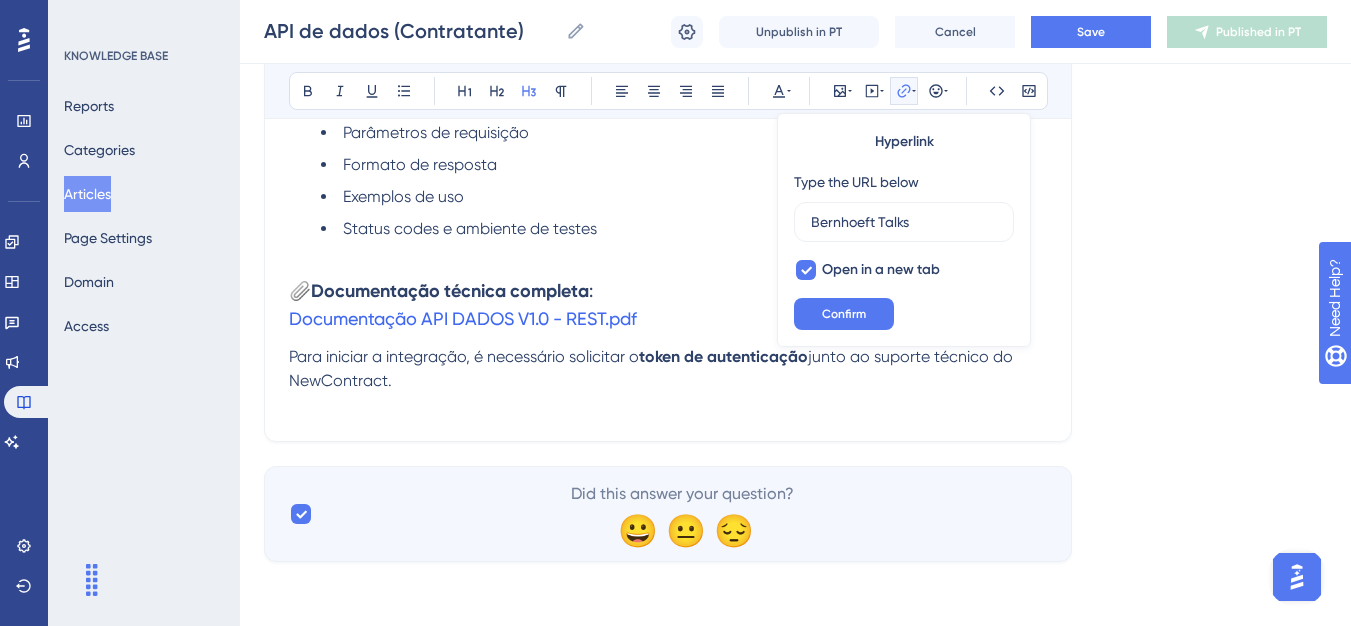 scroll, scrollTop: 0, scrollLeft: 6507, axis: horizontal 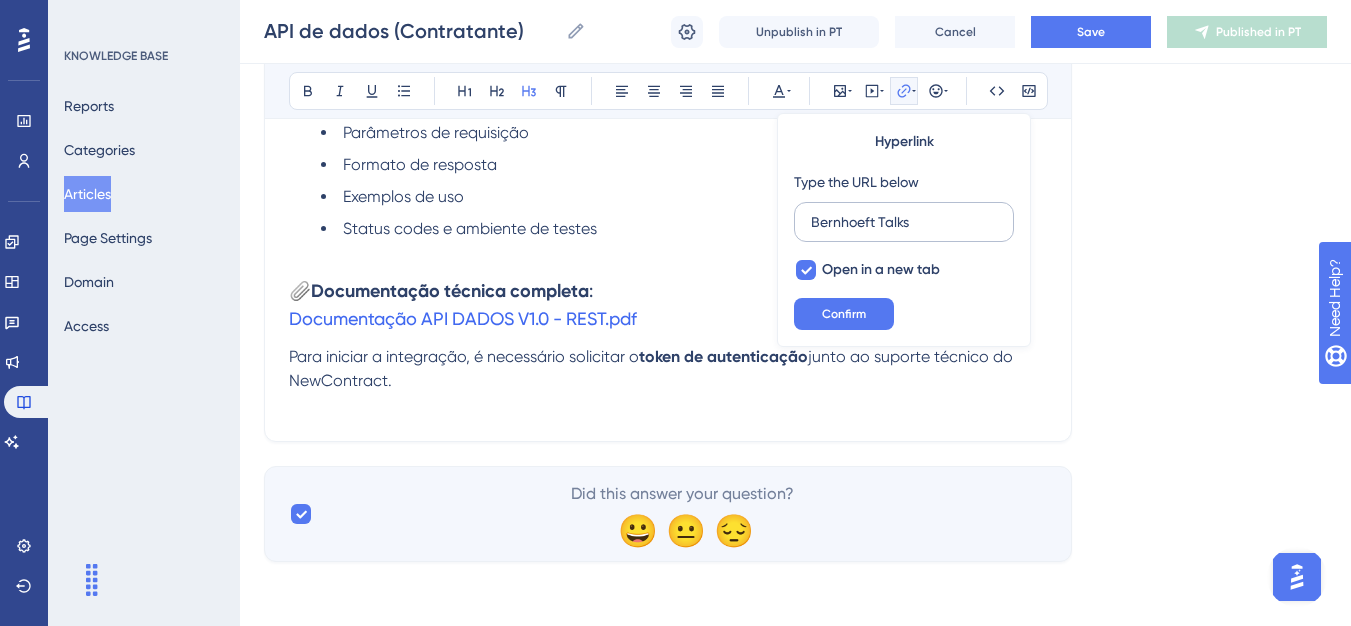 click on "Bernhoeft Talks" at bounding box center [904, 222] 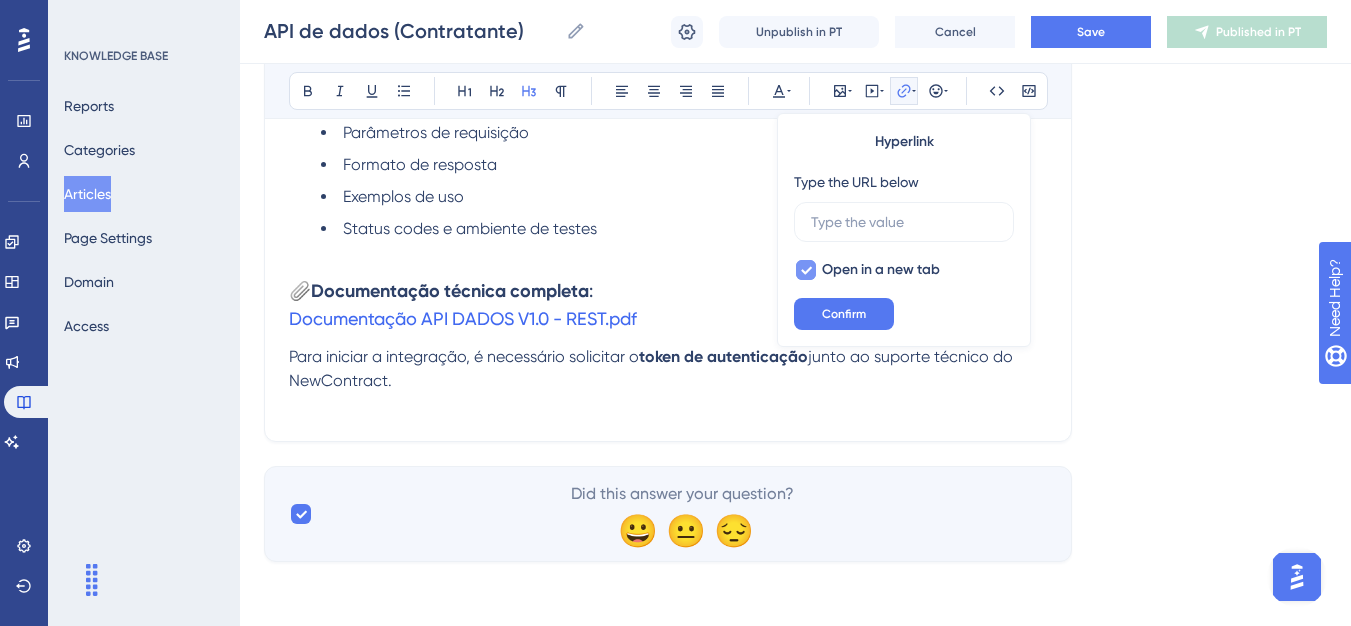 scroll, scrollTop: 0, scrollLeft: 0, axis: both 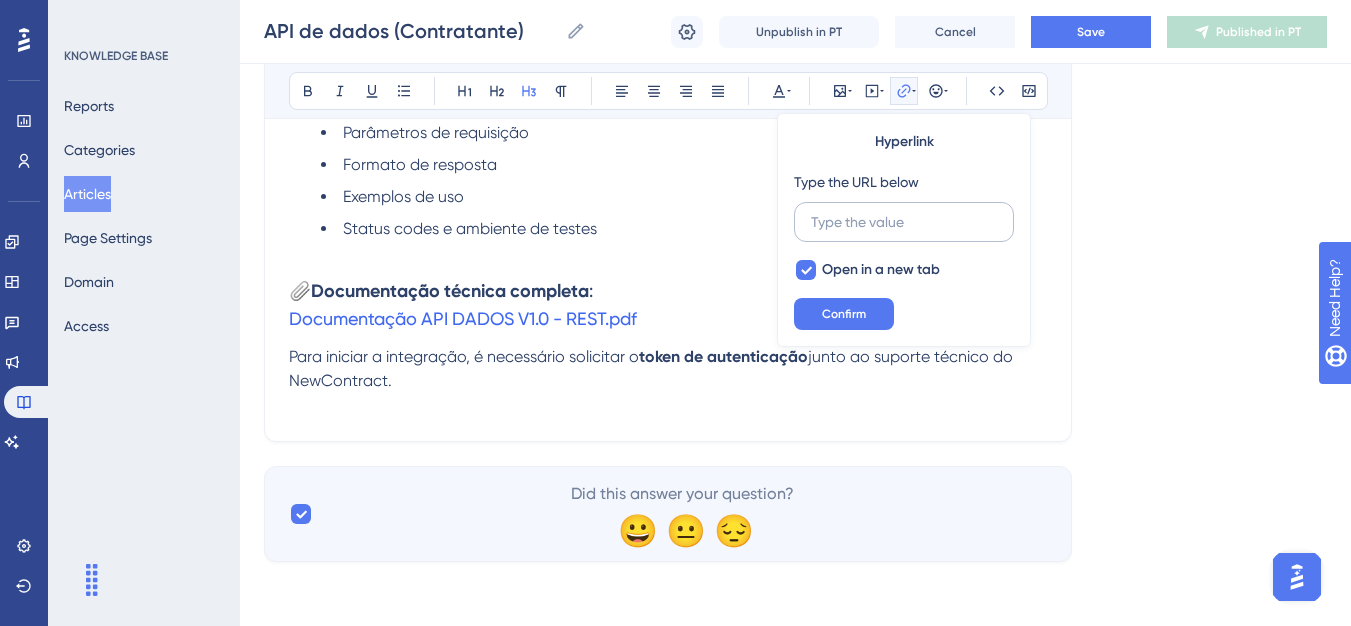 click at bounding box center [904, 222] 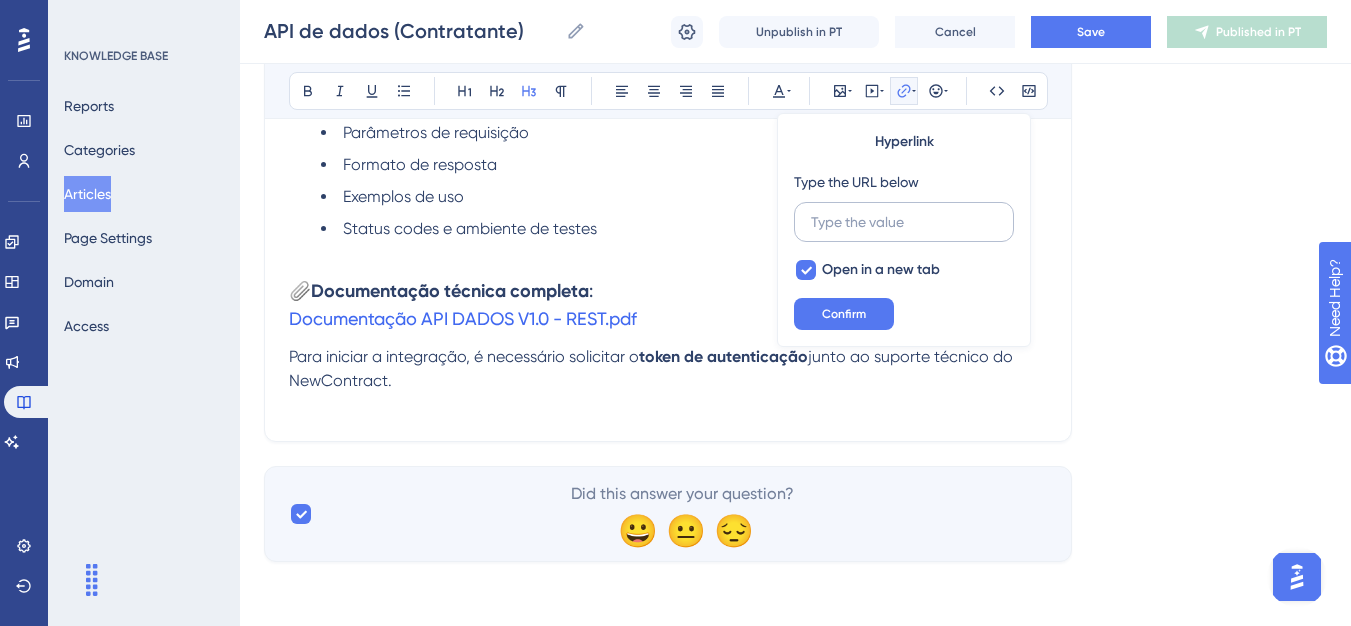 click at bounding box center [904, 222] 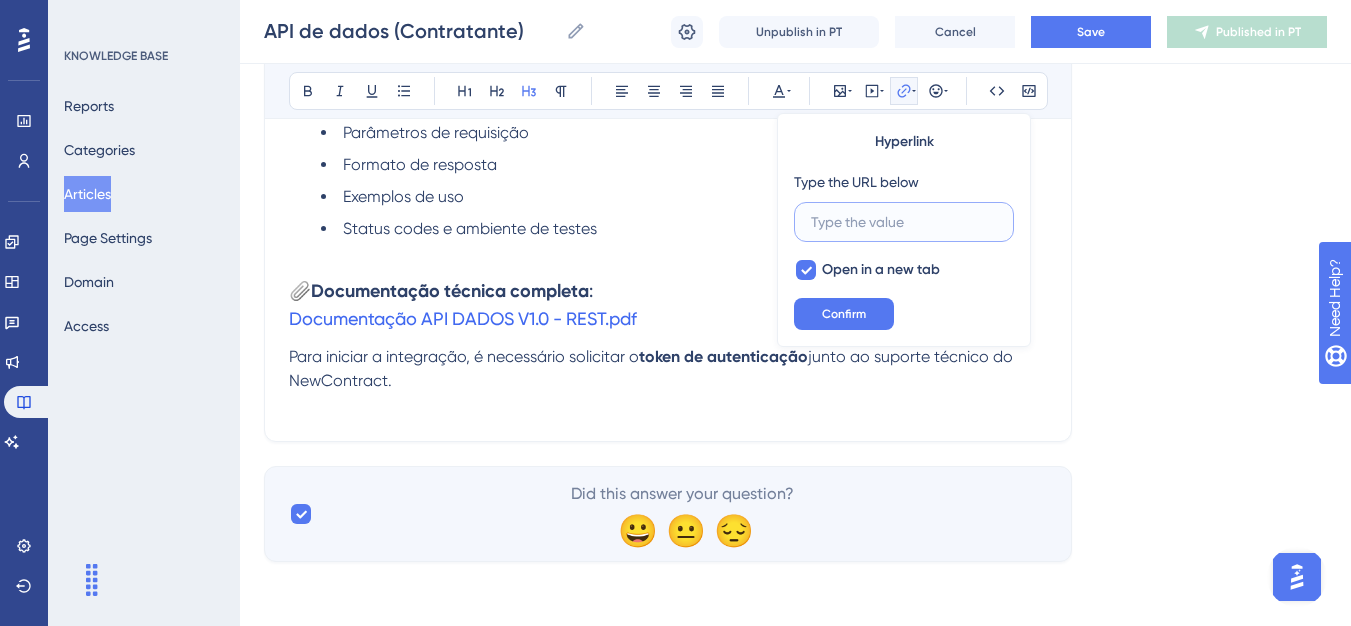 paste on "https://drive.google.com/file/d/1xtarP5Rv8oW3IlUpFPCLdPeE2ouOcil9/view?usp=drive_link" 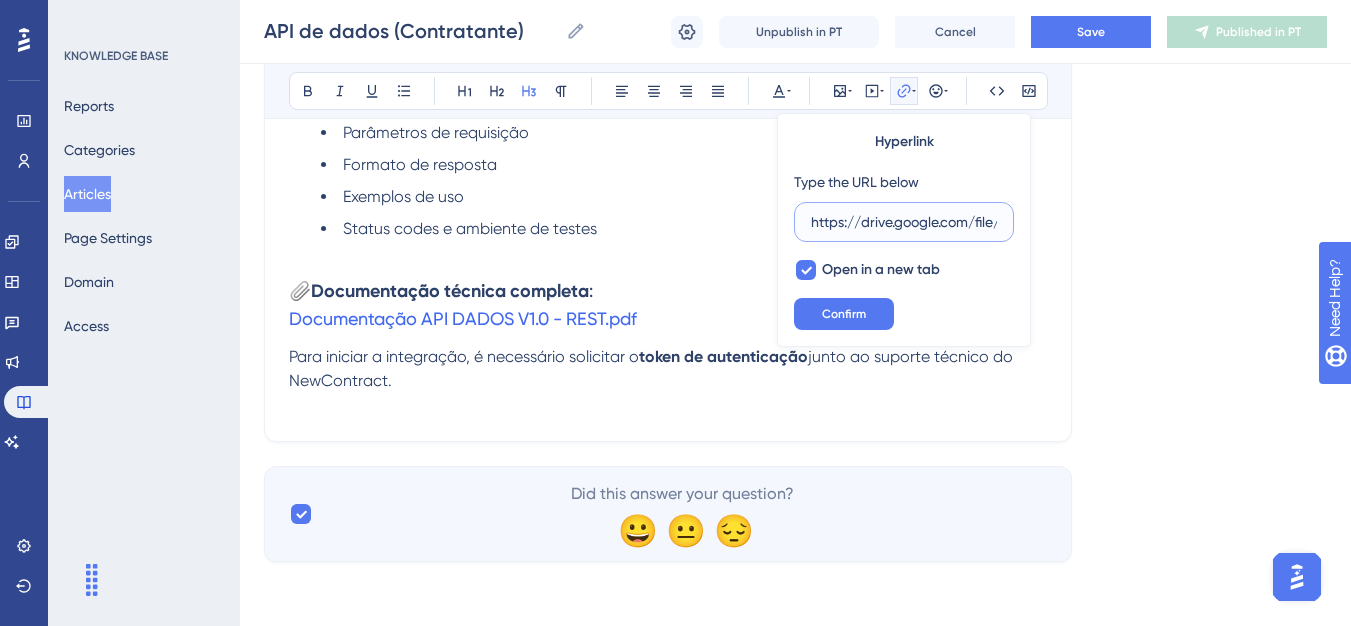 scroll, scrollTop: 0, scrollLeft: 402, axis: horizontal 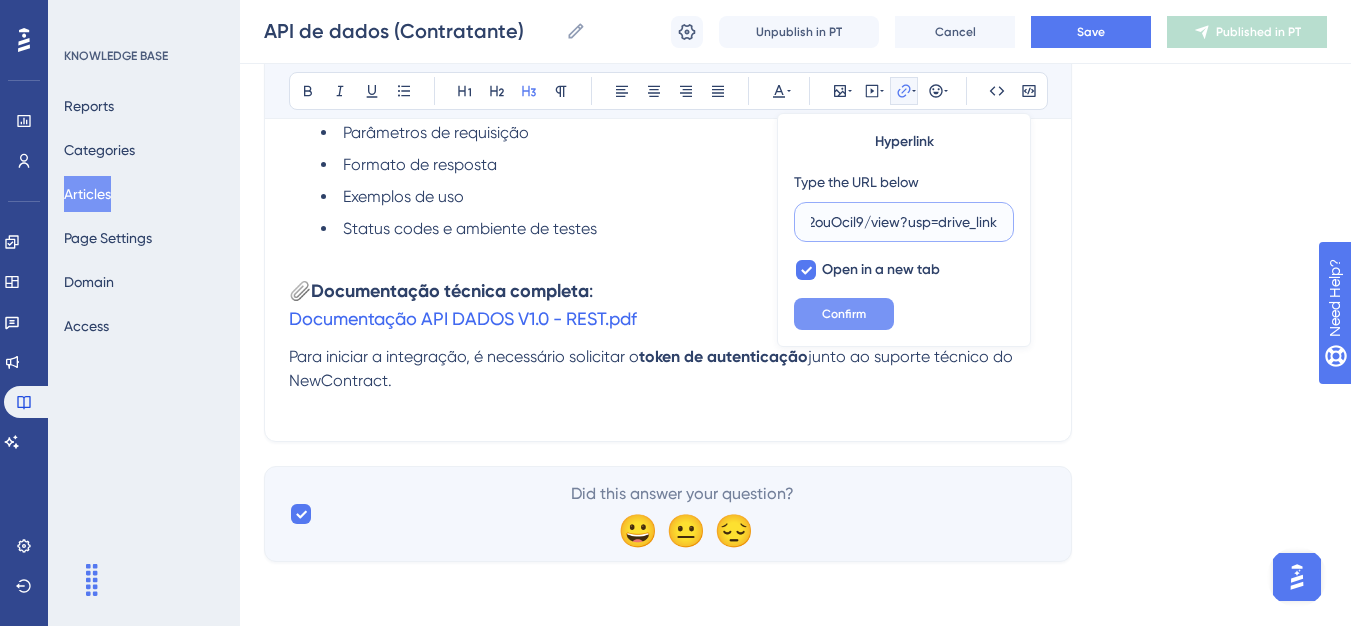 type on "https://drive.google.com/file/d/1xtarP5Rv8oW3IlUpFPCLdPeE2ouOcil9/view?usp=drive_link" 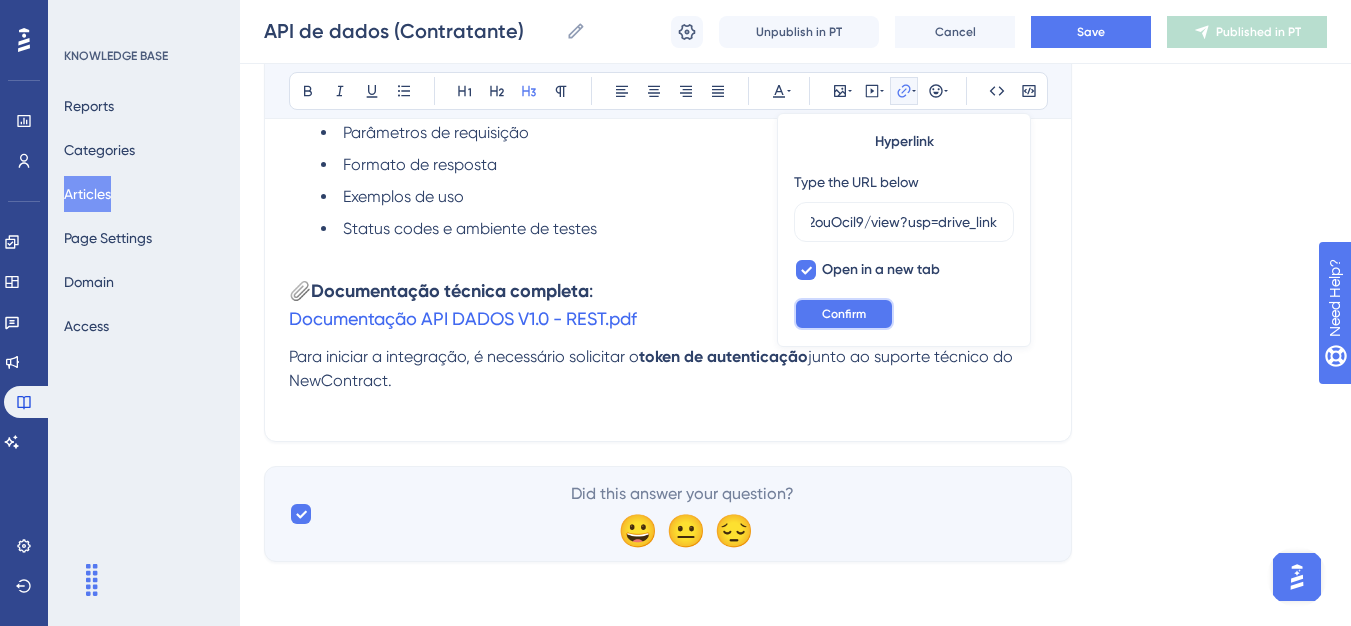 click on "Confirm" at bounding box center [844, 314] 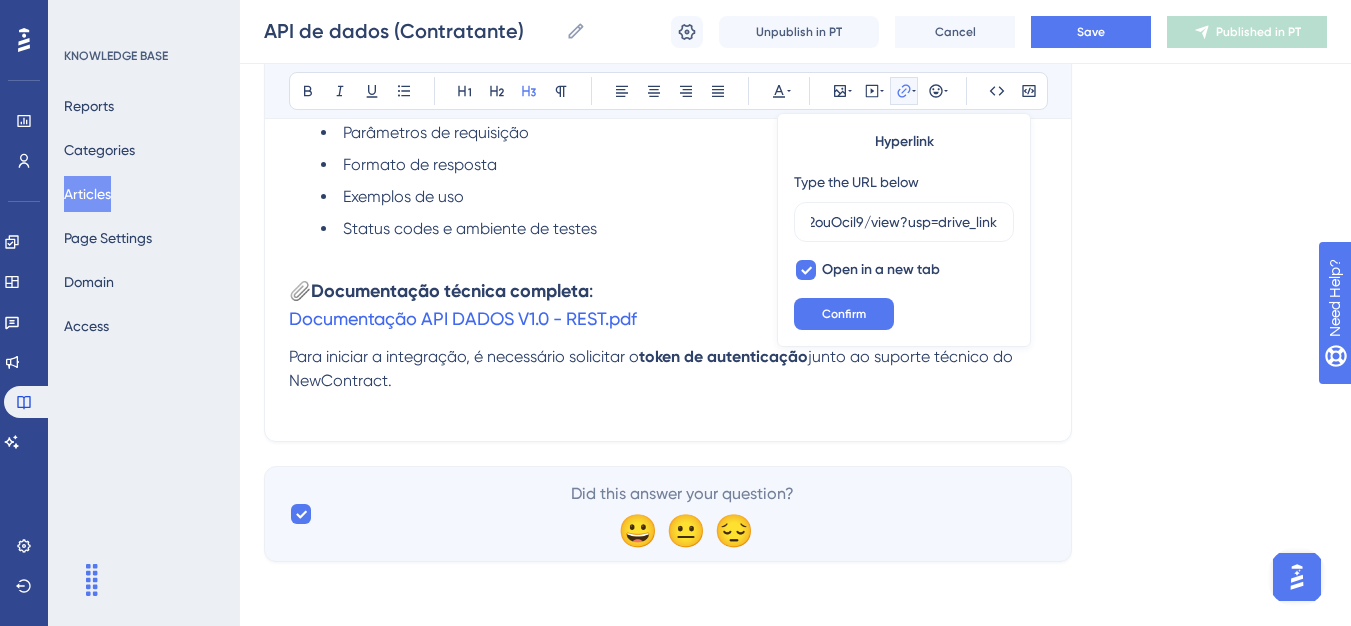 scroll, scrollTop: 0, scrollLeft: 0, axis: both 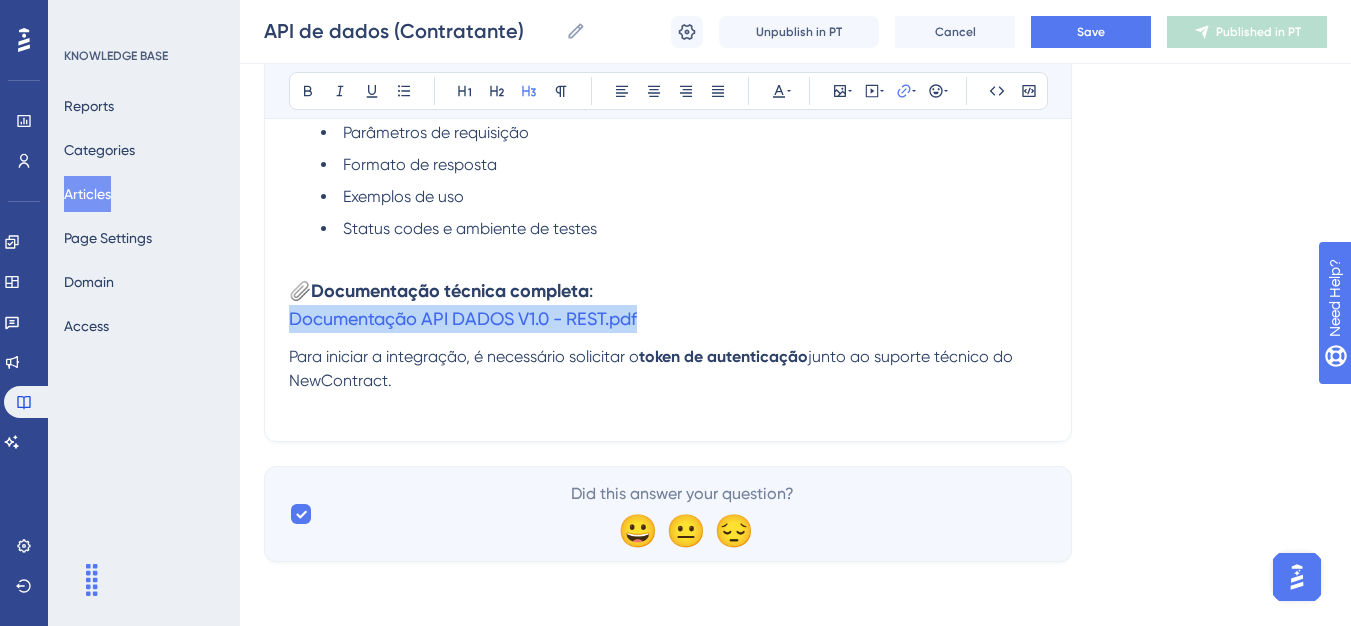 click on "📎  Documentação técnica completa : Documentação API DADOS V1.0 - REST.pdf" at bounding box center (668, 305) 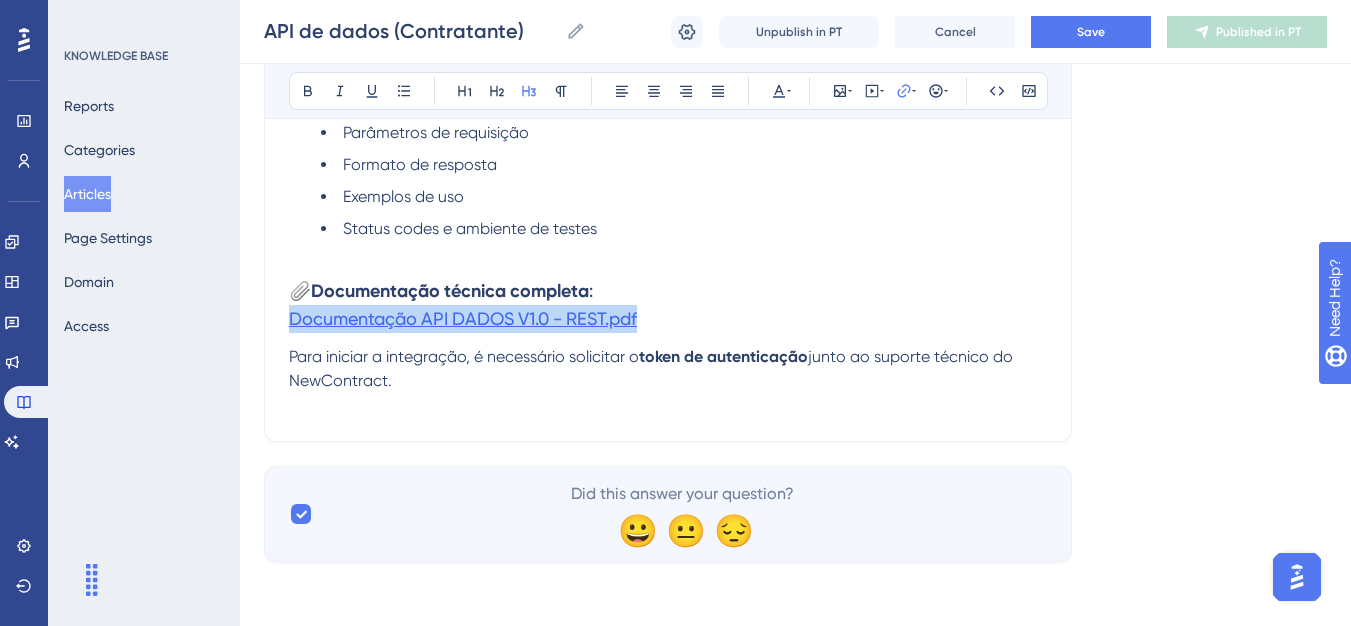 click on "Documentação API DADOS V1.0 - REST.pdf" at bounding box center [463, 318] 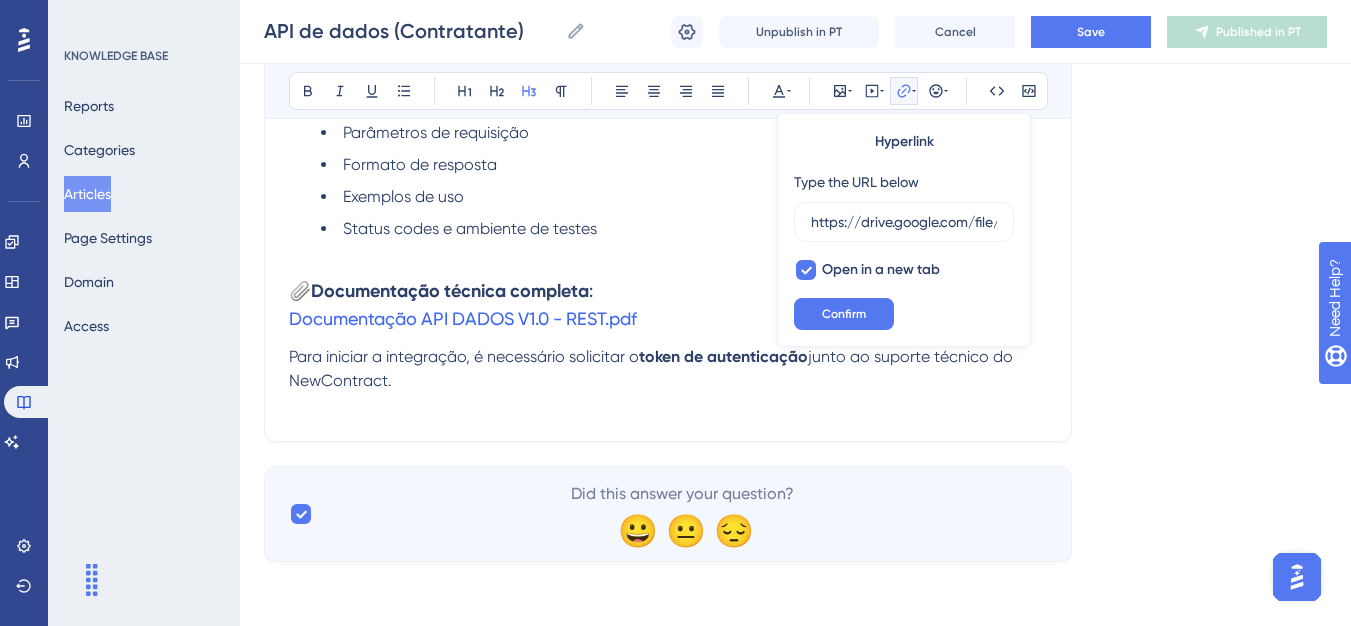 scroll, scrollTop: 0, scrollLeft: 402, axis: horizontal 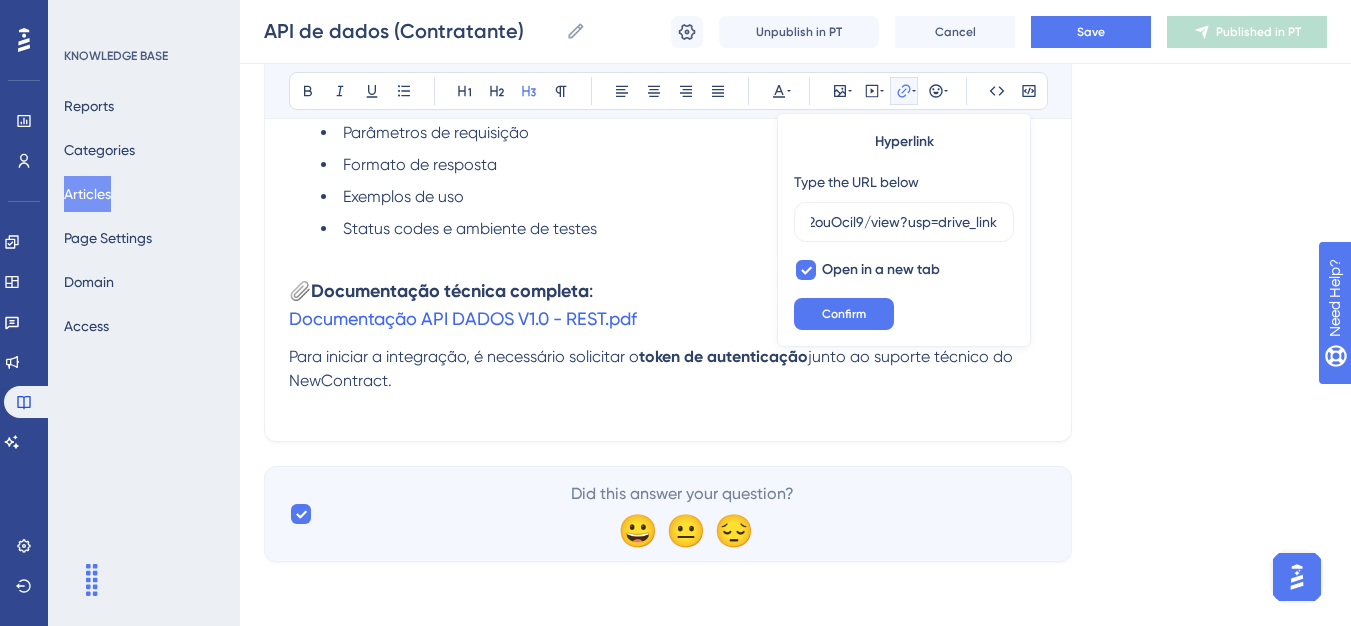 click at bounding box center (668, 253) 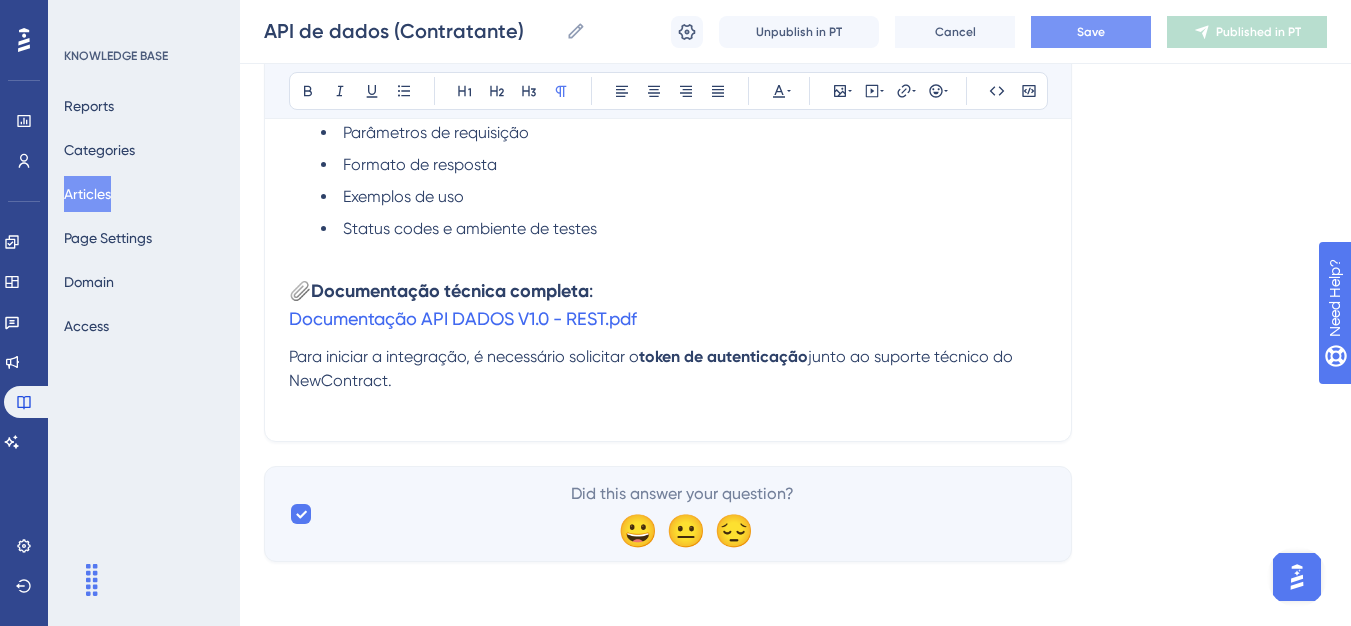 click on "Save" at bounding box center [1091, 32] 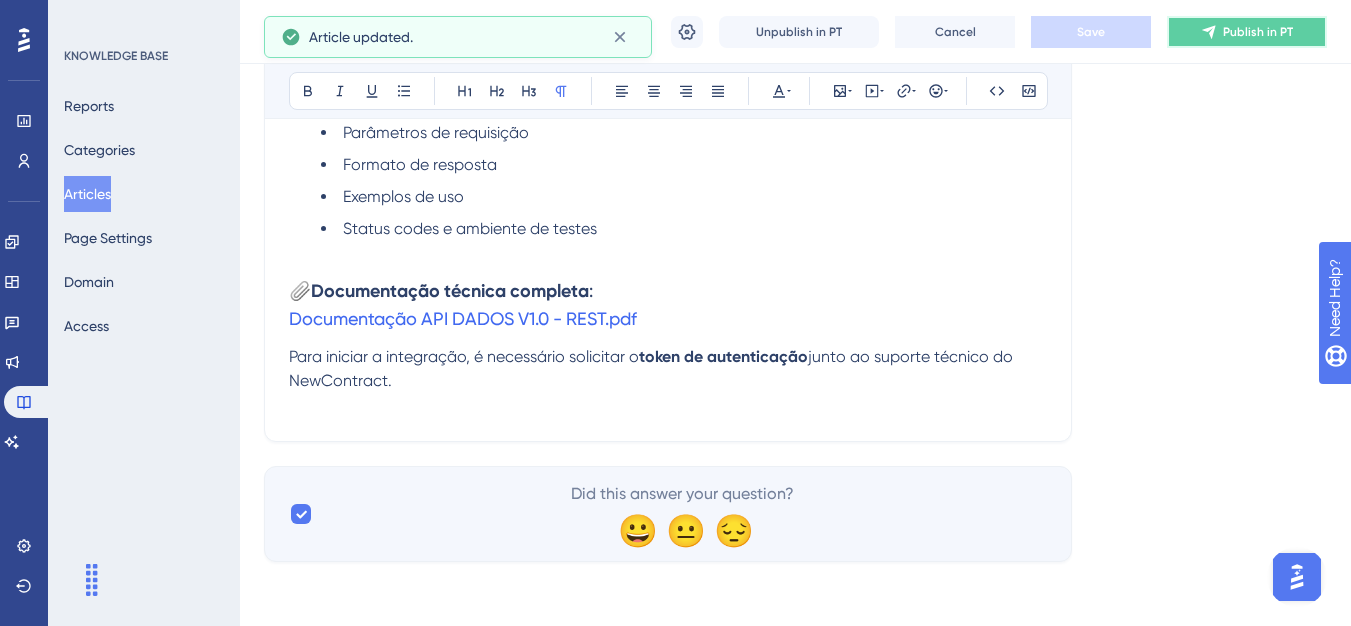 click 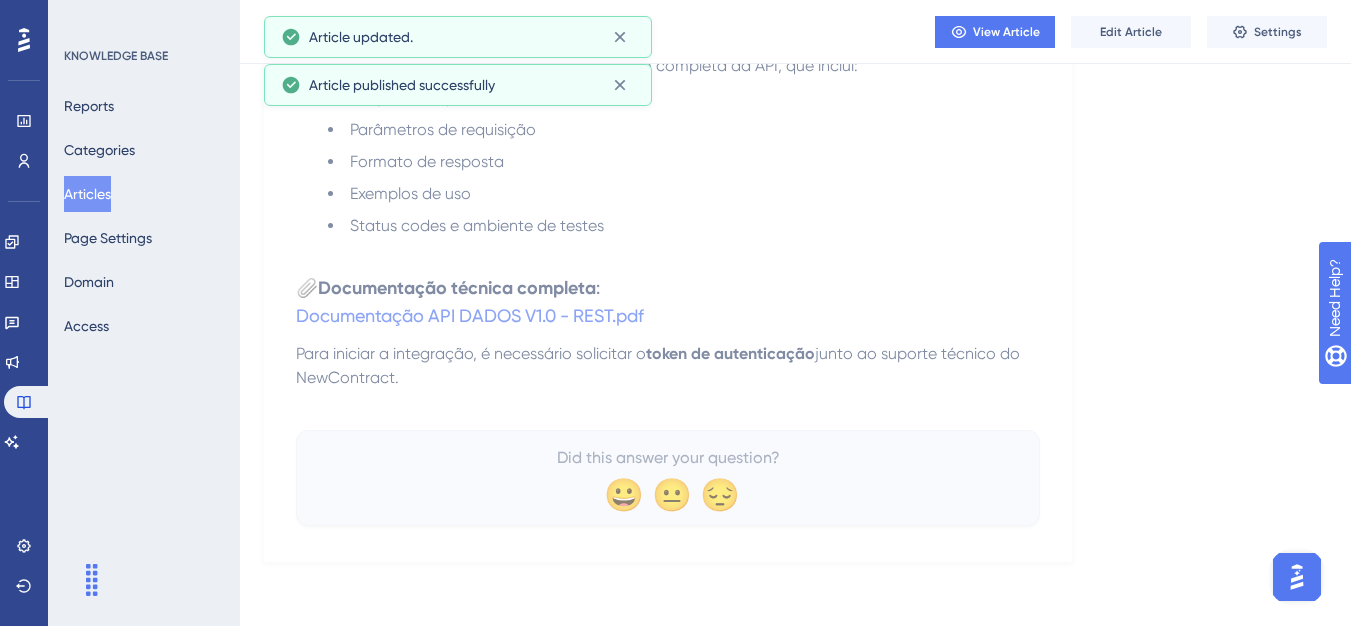 scroll, scrollTop: 982, scrollLeft: 0, axis: vertical 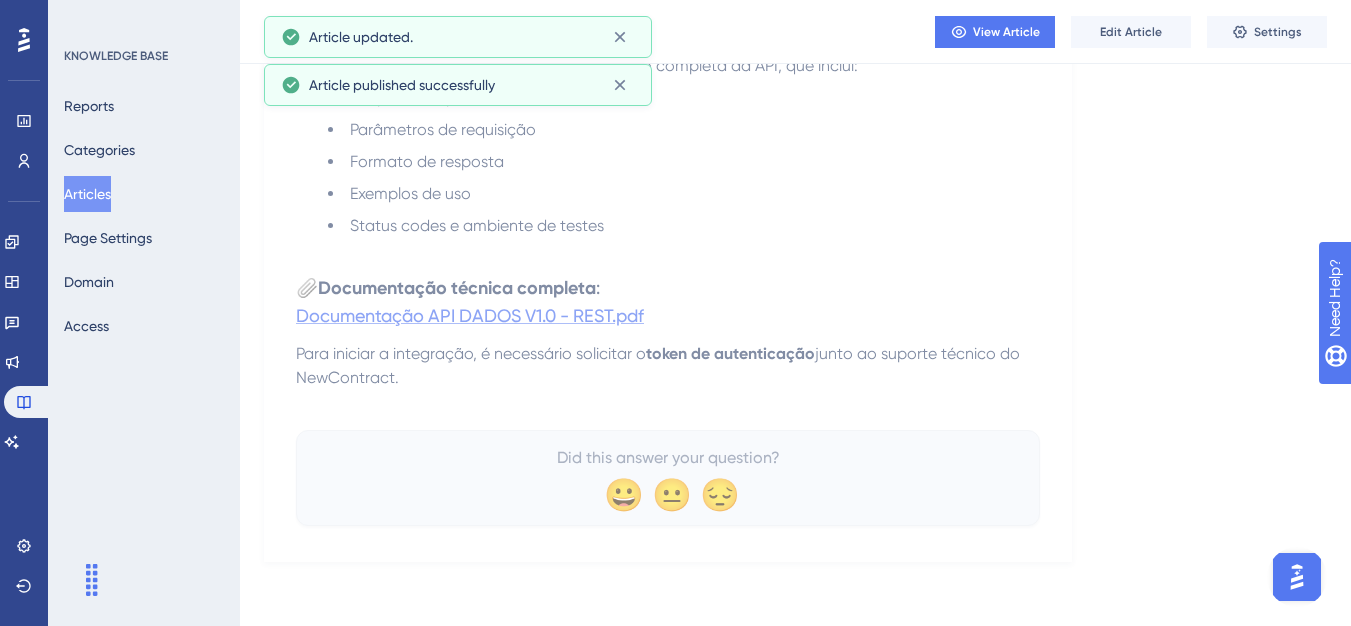 click on "Documentação API DADOS V1.0 - REST.pdf" at bounding box center [470, 315] 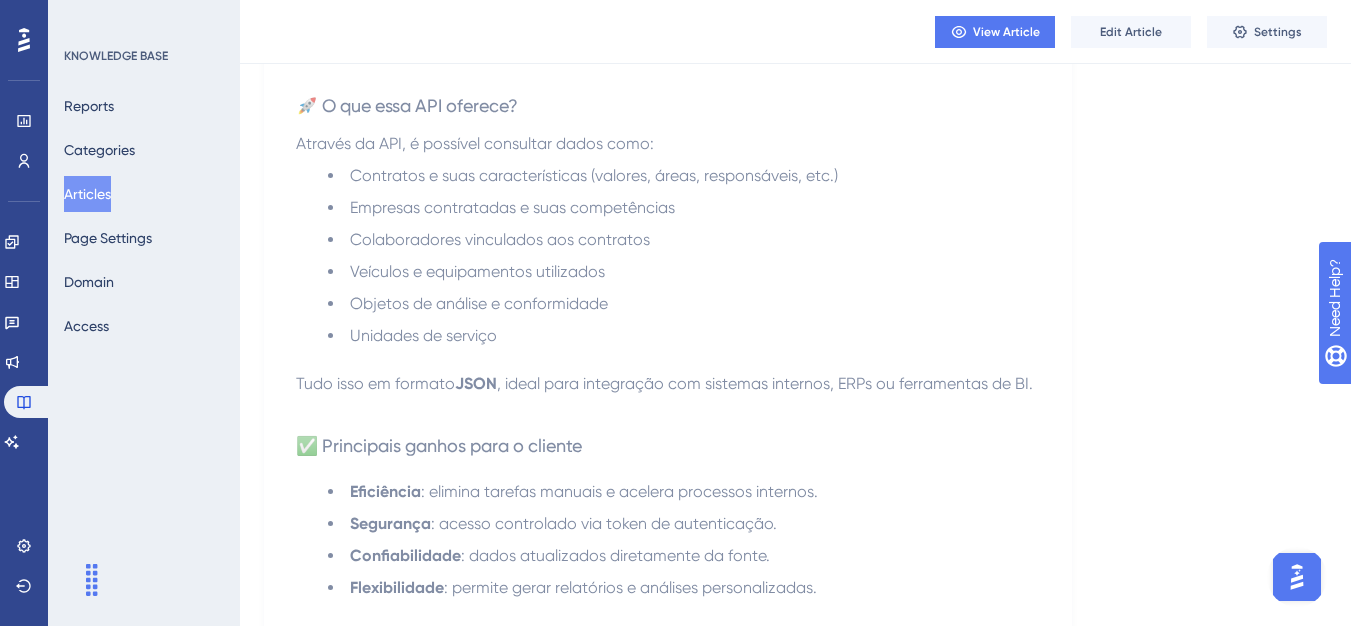 scroll, scrollTop: 400, scrollLeft: 0, axis: vertical 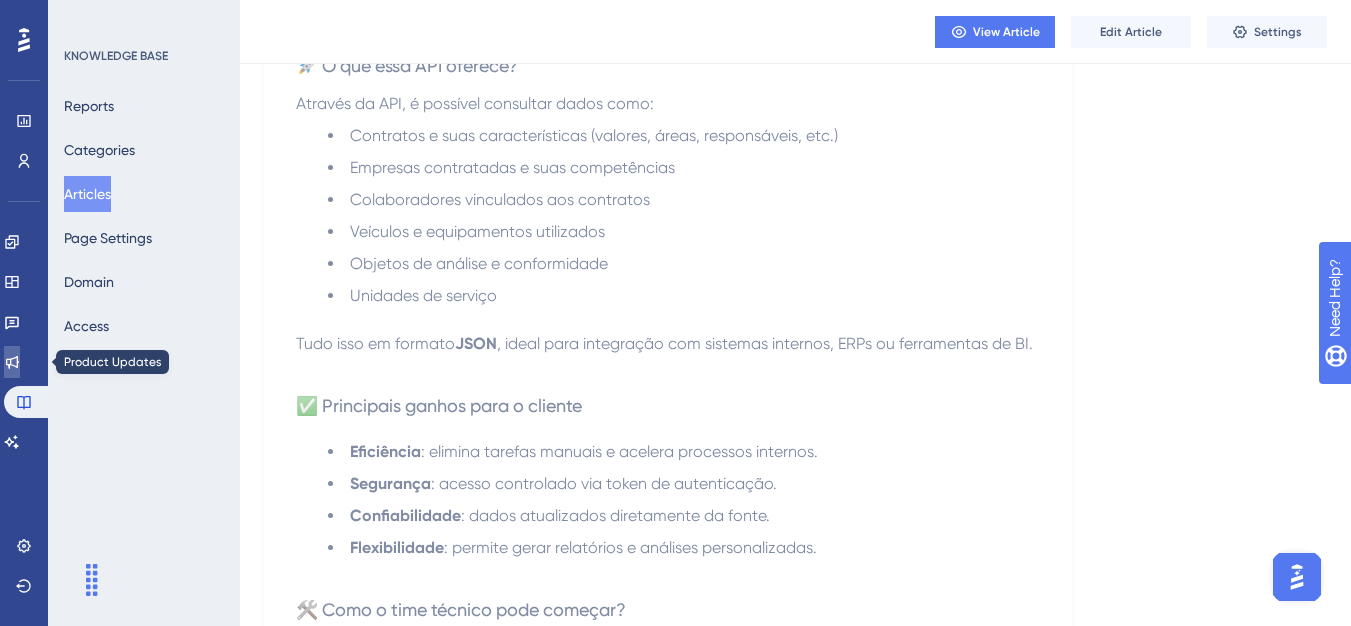 drag, startPoint x: 25, startPoint y: 355, endPoint x: 33, endPoint y: 344, distance: 13.601471 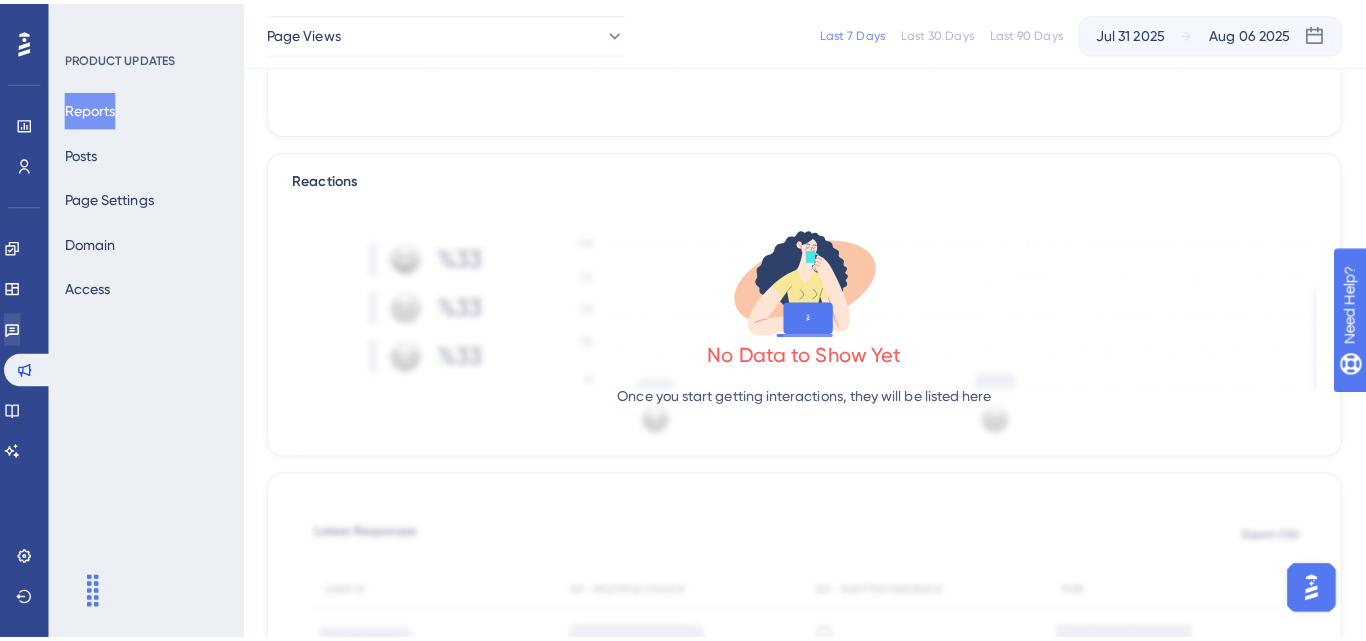scroll, scrollTop: 0, scrollLeft: 0, axis: both 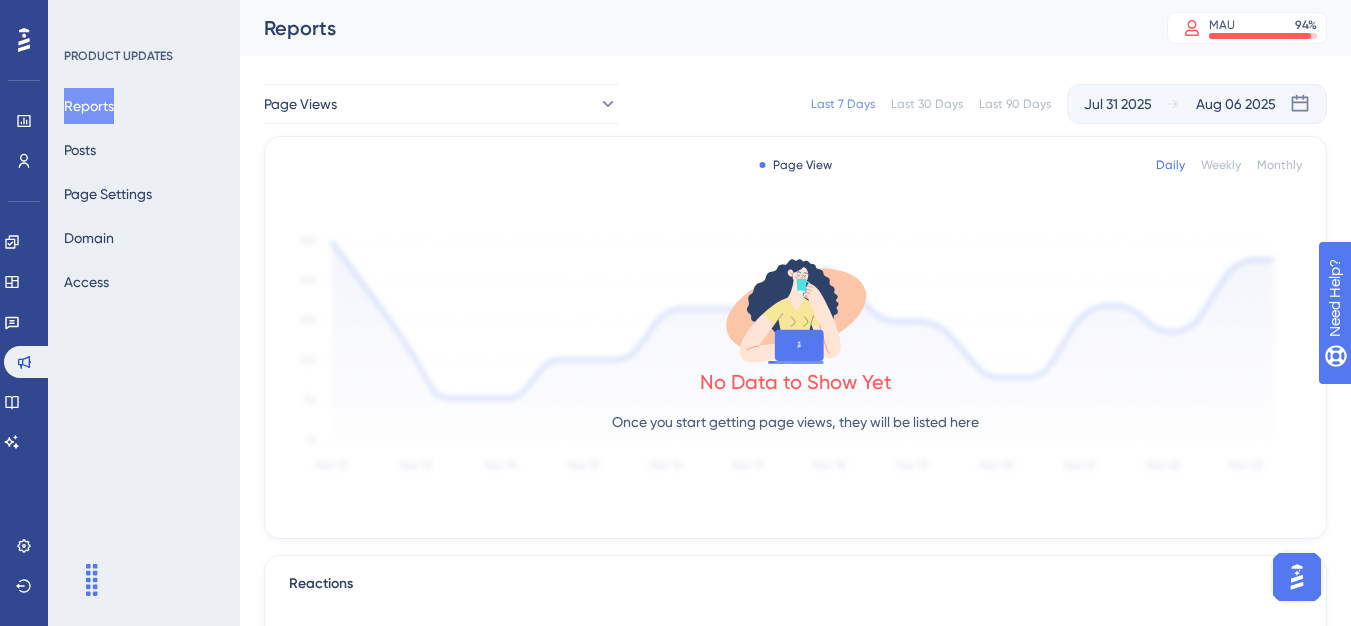 click on "Reports Posts Page Settings Domain Access" at bounding box center (145, 194) 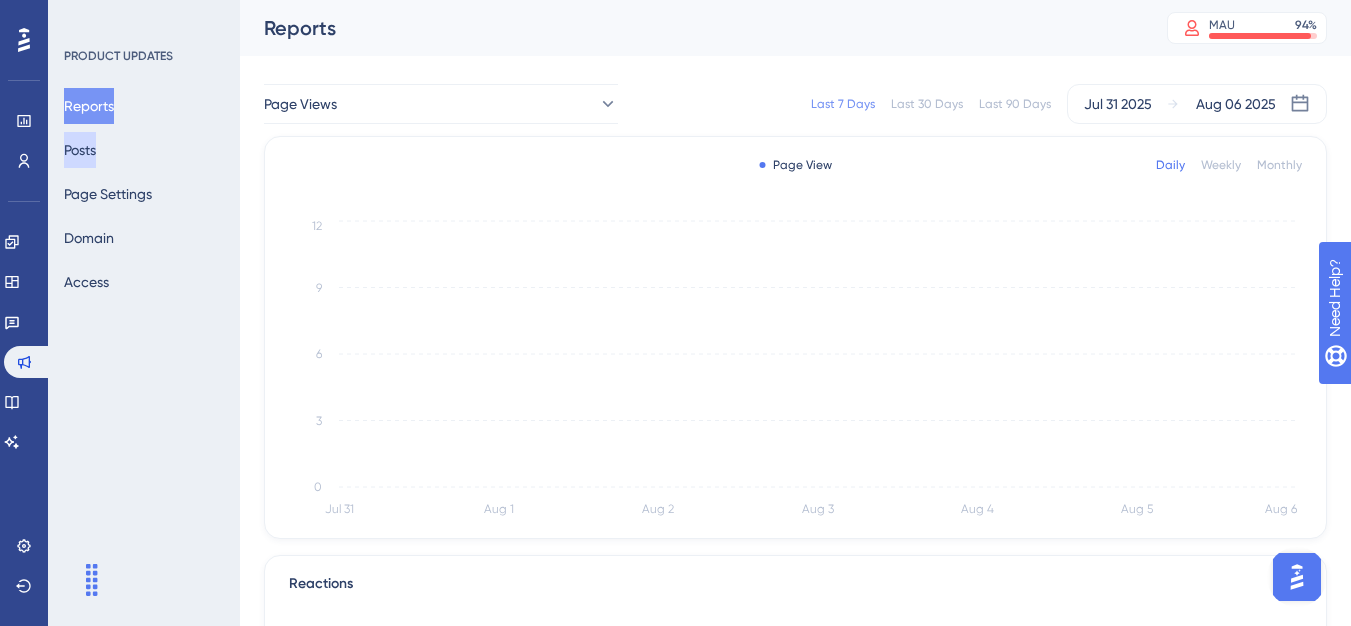 click on "Posts" at bounding box center [80, 150] 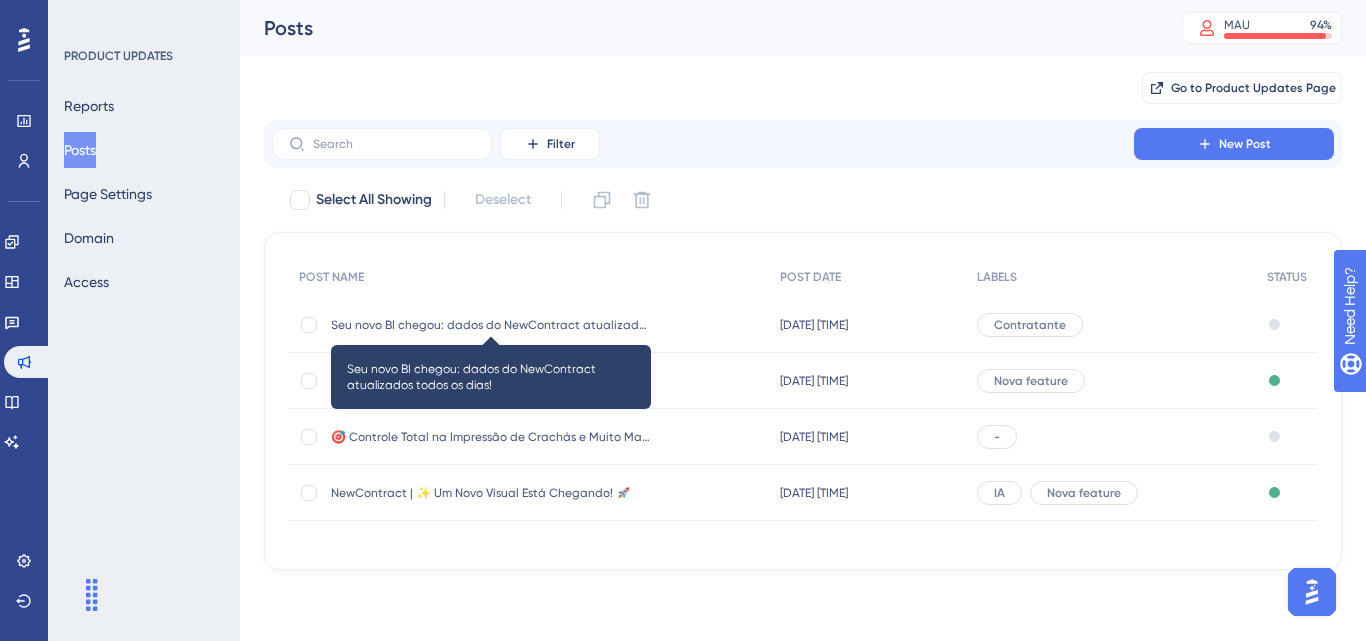 click on "Seu novo BI chegou: dados do NewContract atualizados todos os dias!" at bounding box center (491, 325) 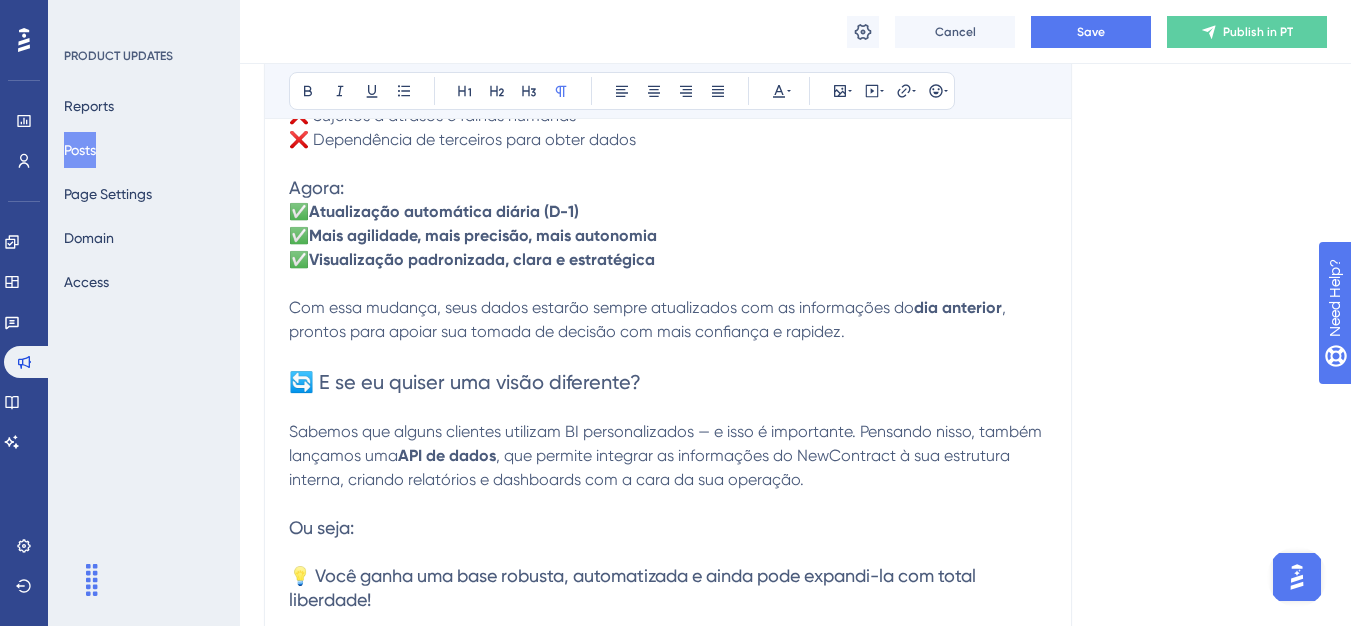 scroll, scrollTop: 1167, scrollLeft: 0, axis: vertical 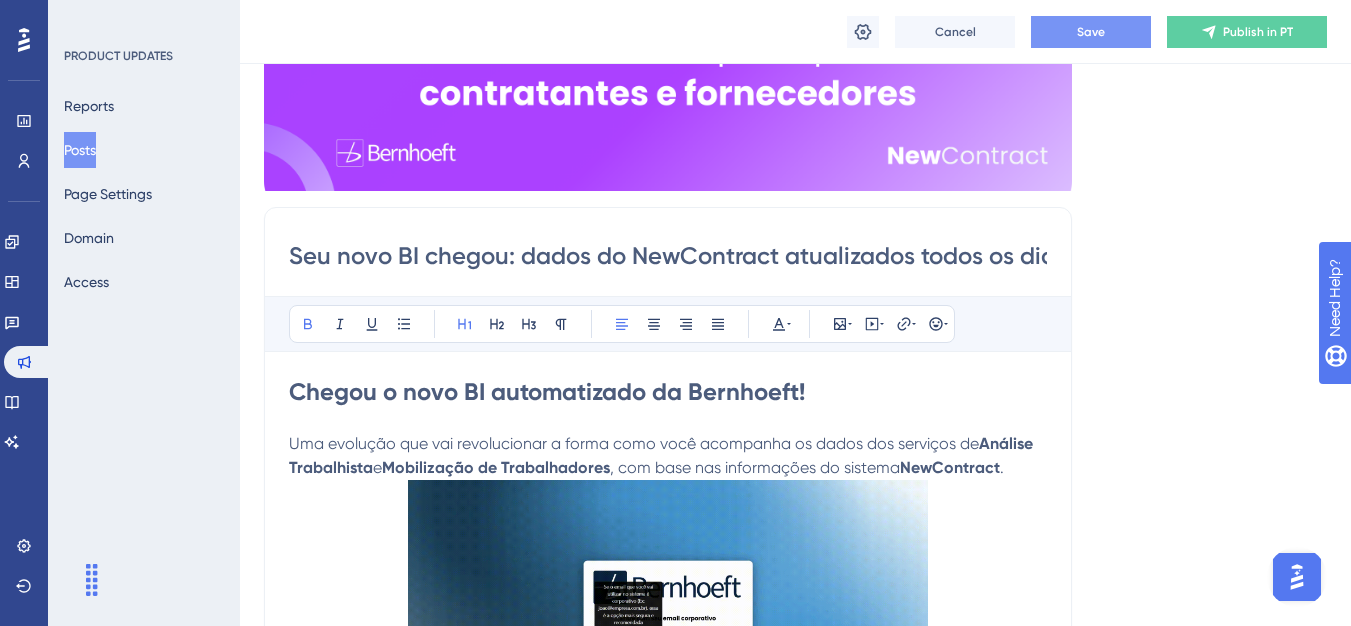 click on "Save" at bounding box center (1091, 32) 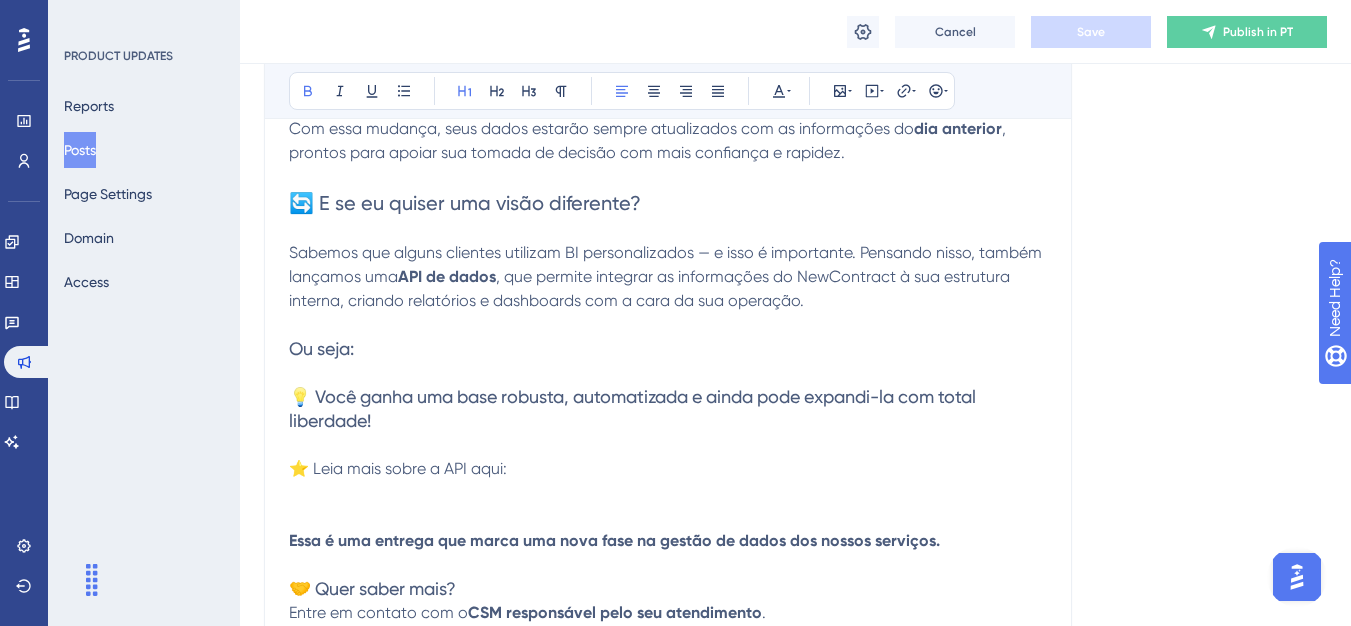 scroll, scrollTop: 1400, scrollLeft: 0, axis: vertical 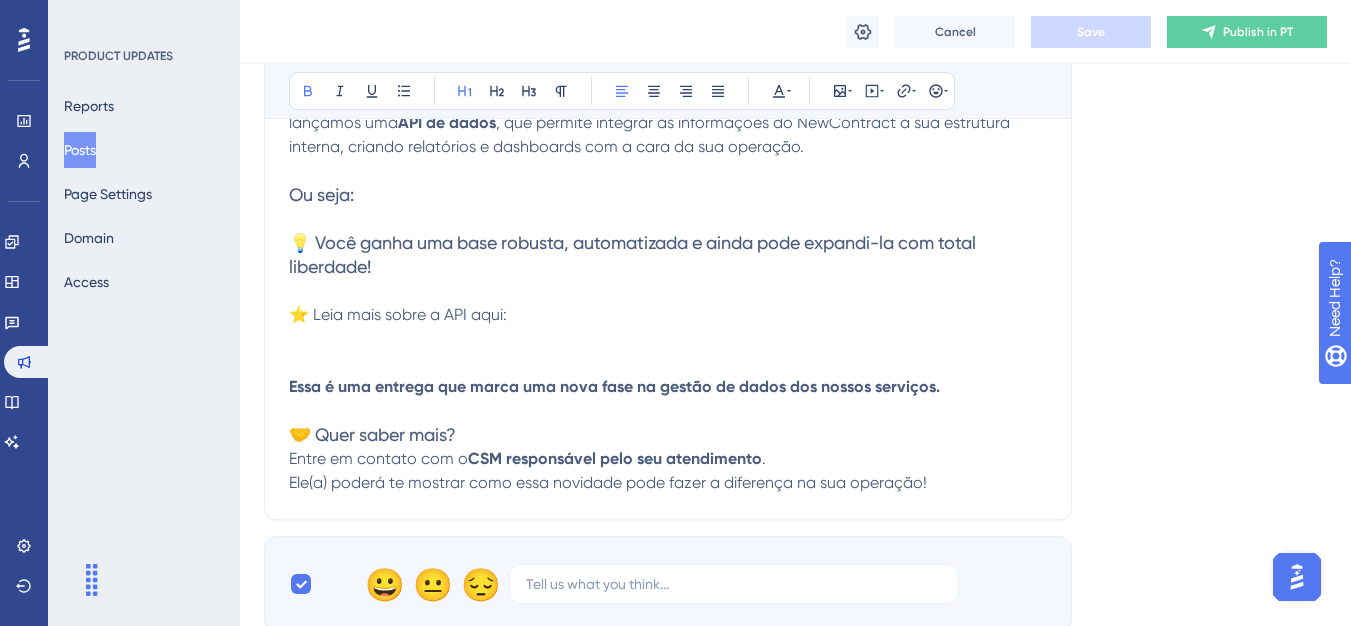 click at bounding box center [668, 339] 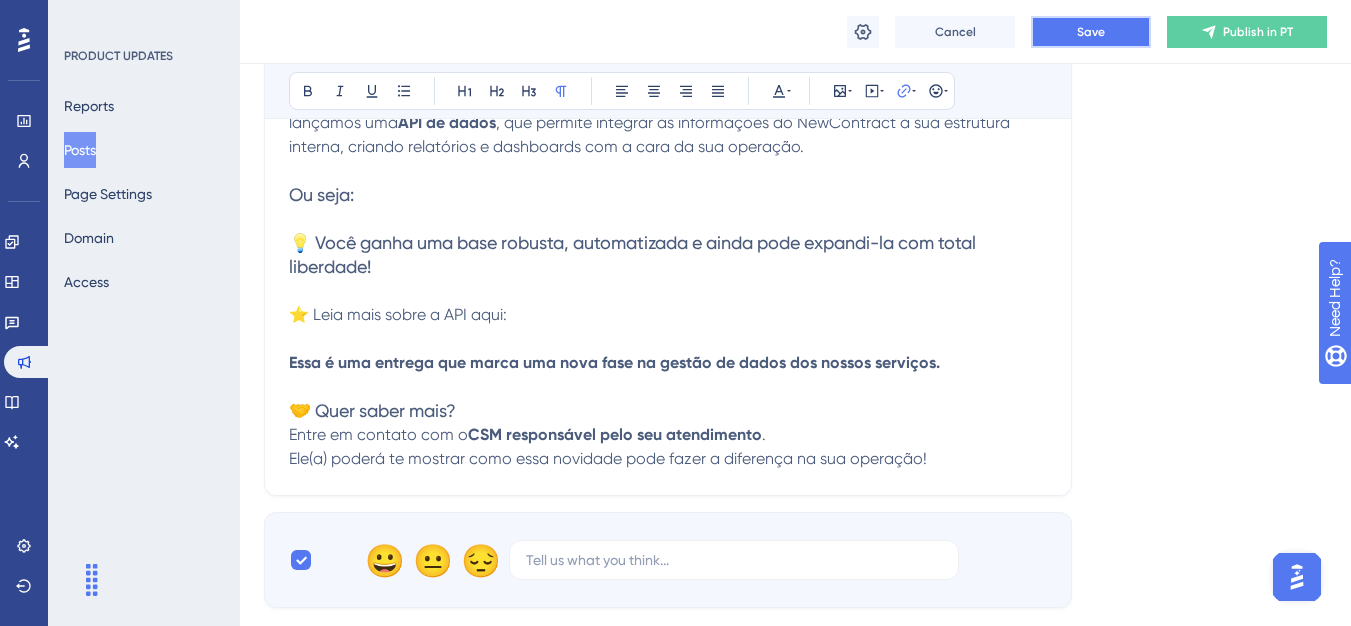 click on "Save" at bounding box center (1091, 32) 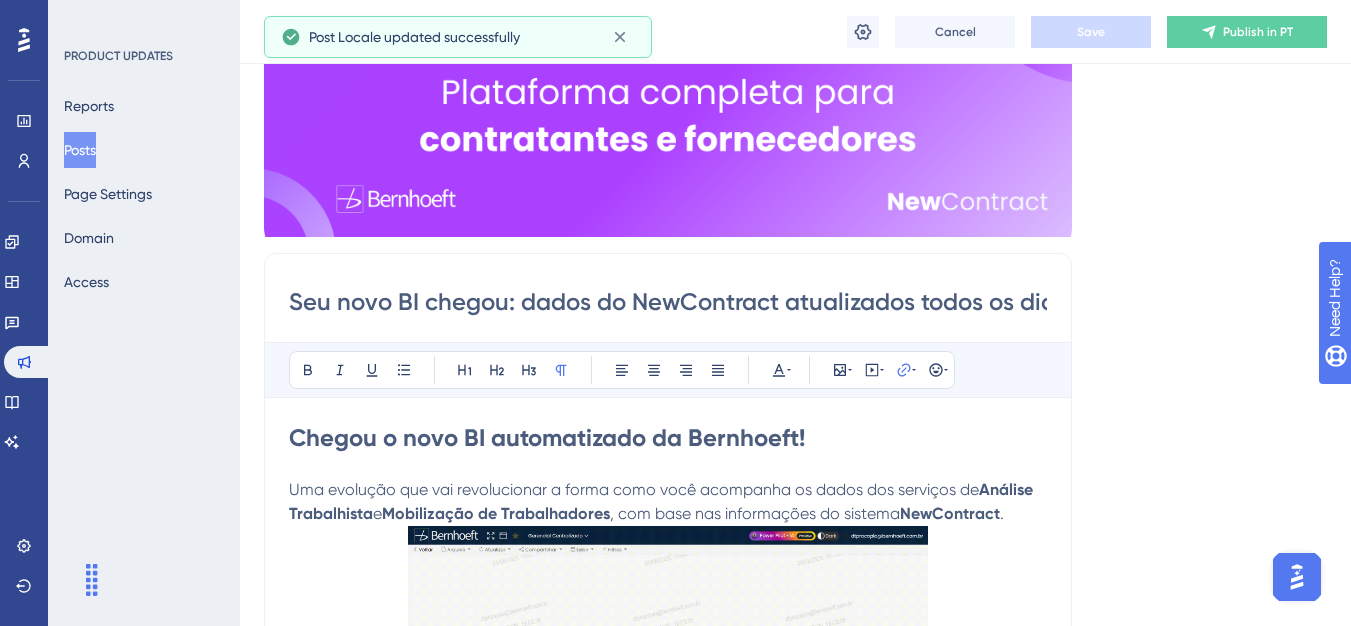 scroll, scrollTop: 0, scrollLeft: 0, axis: both 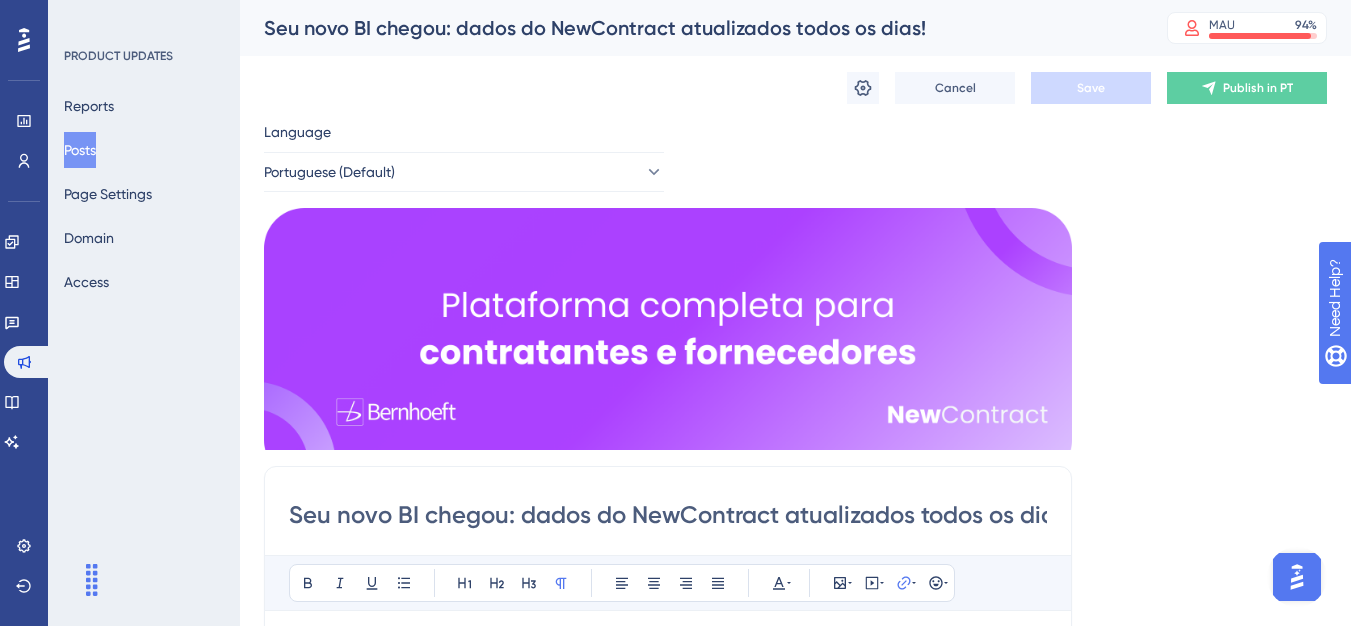 click on "Cancel Save Publish in PT" at bounding box center (795, 88) 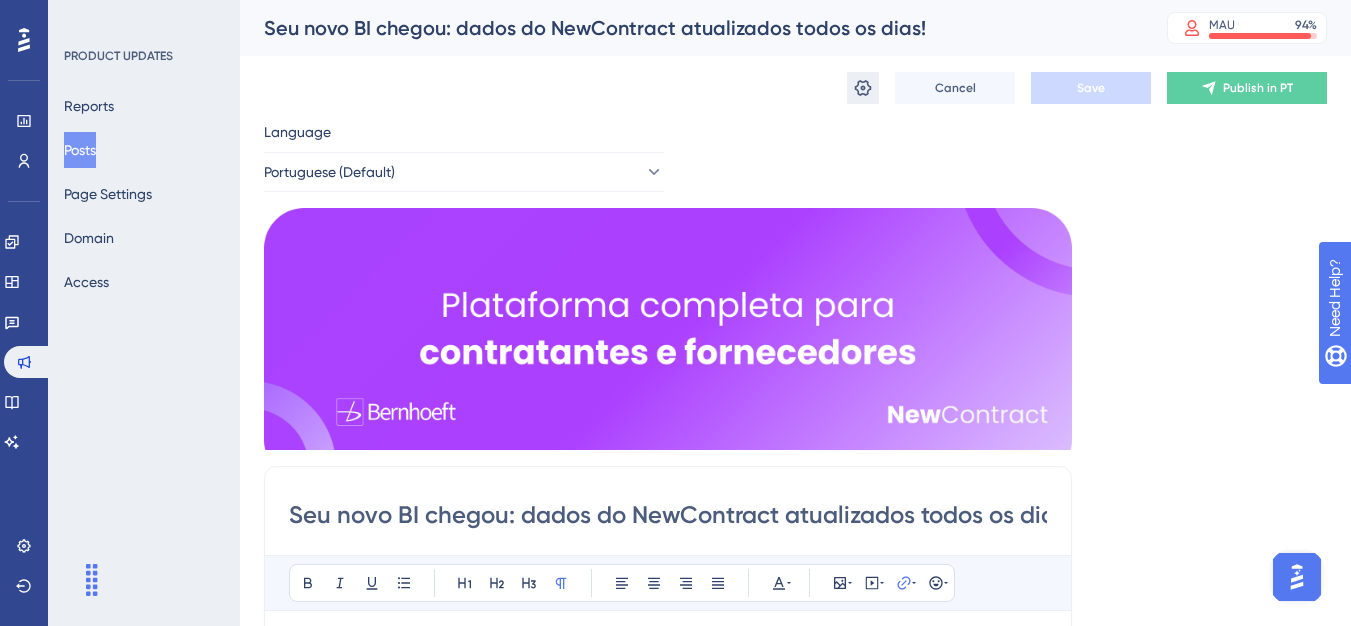 click at bounding box center (863, 88) 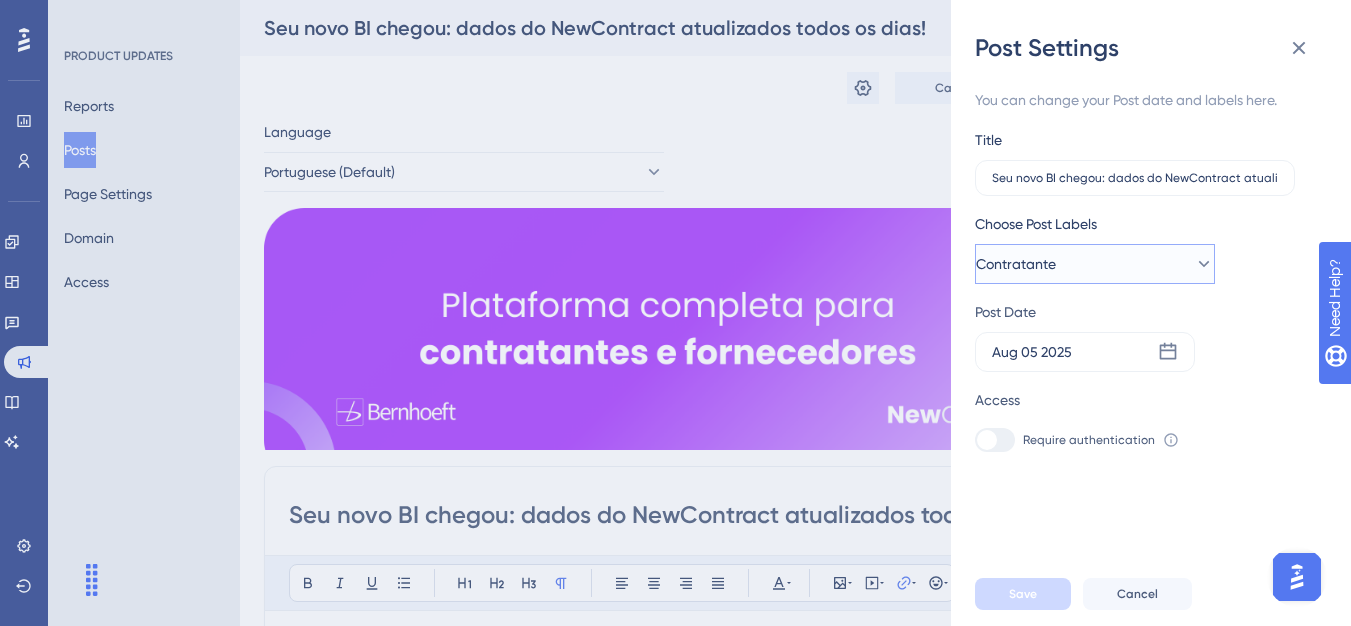 click 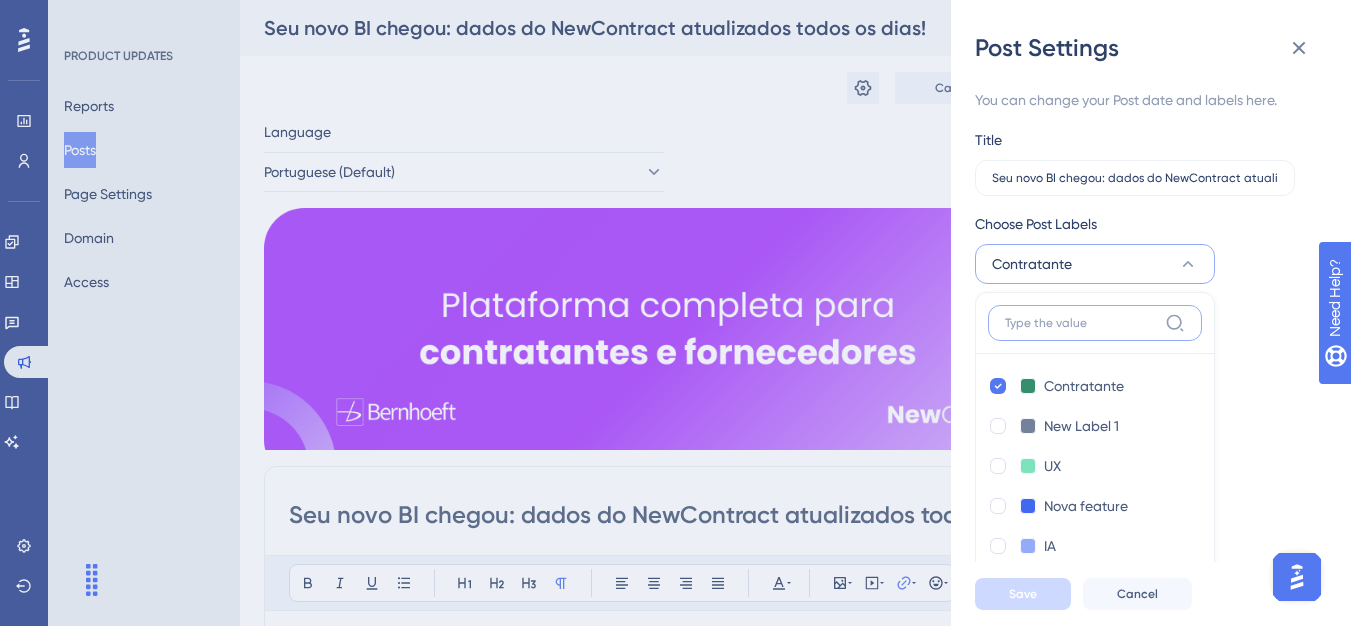 scroll, scrollTop: 43, scrollLeft: 0, axis: vertical 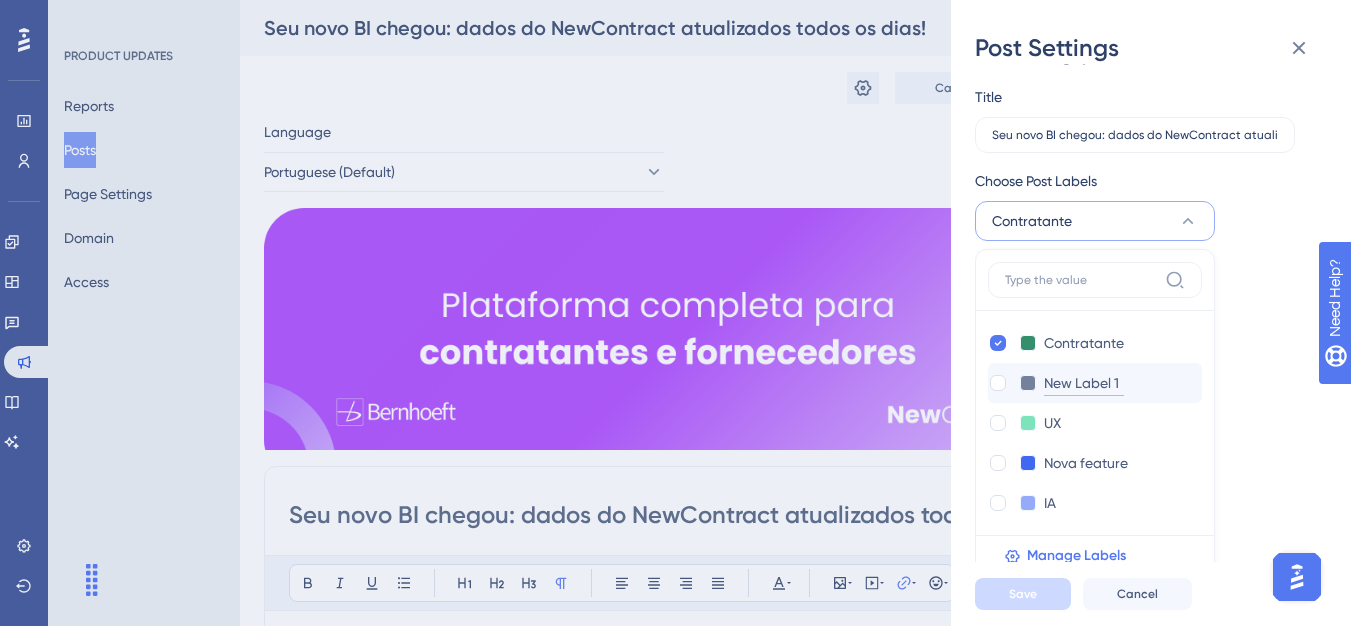 click on "New Label 1" at bounding box center [1084, 383] 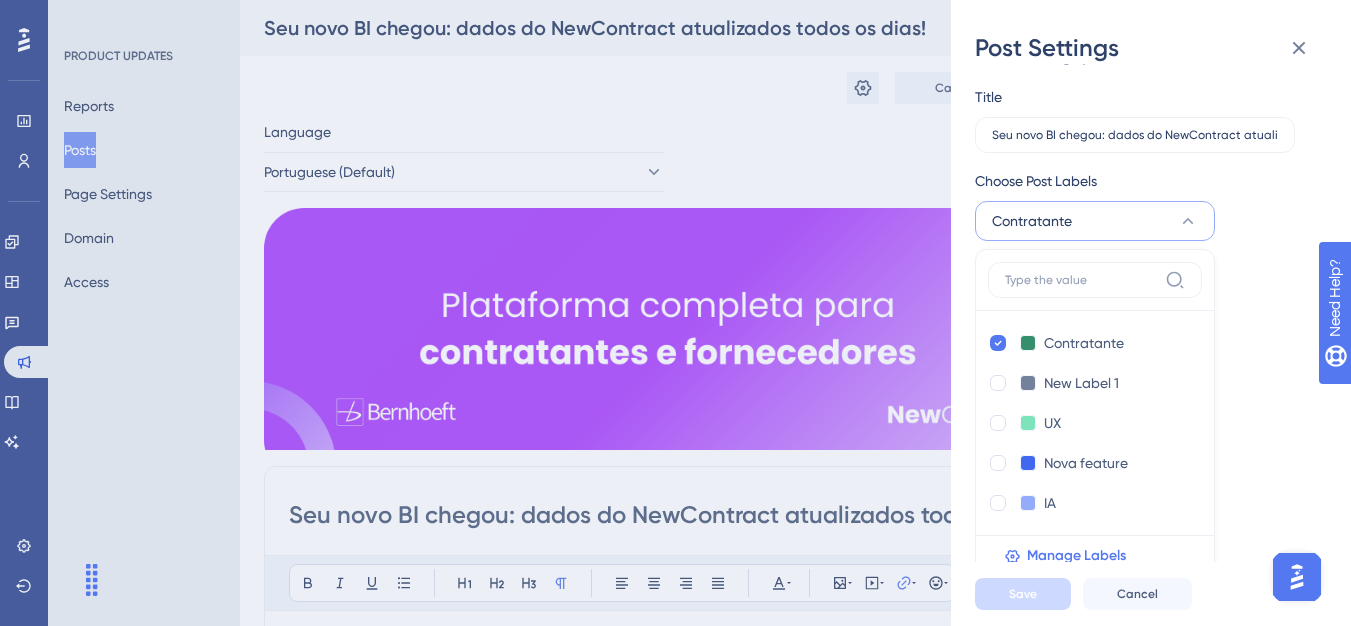 click on "Contratante Contratante New Label 1 New Label 1 UX UX Nova feature Nova feature IA IA Manage Labels" at bounding box center [1095, 413] 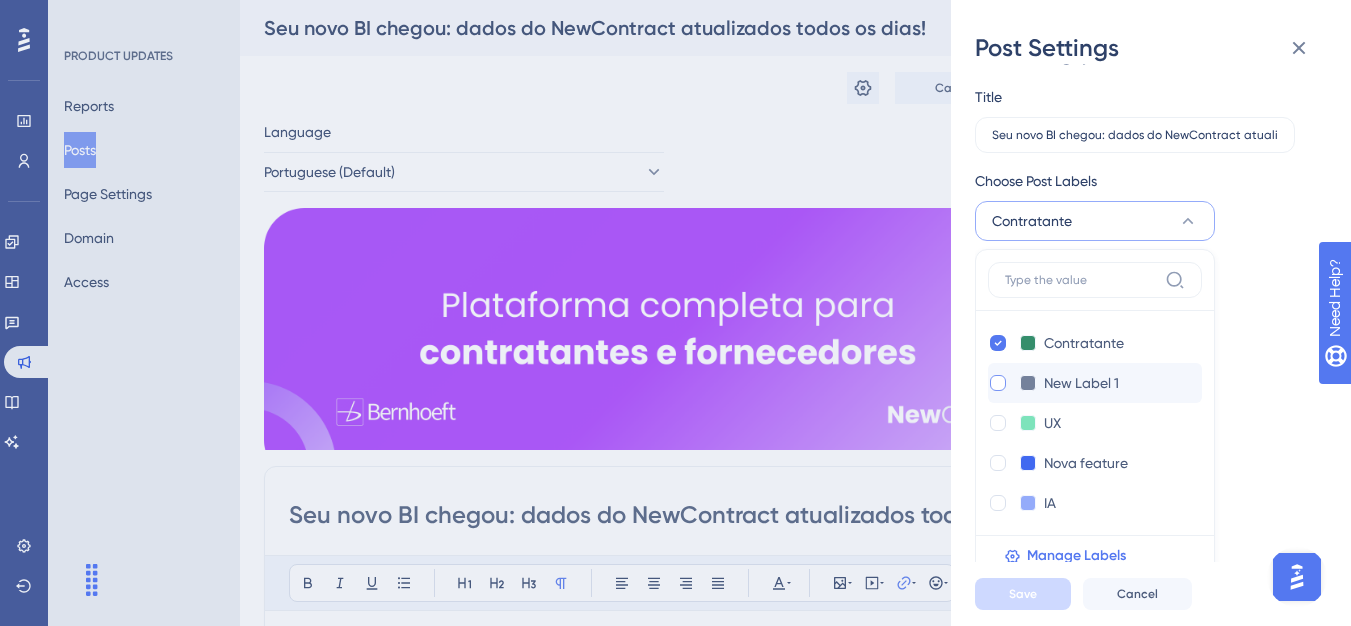 click at bounding box center [998, 383] 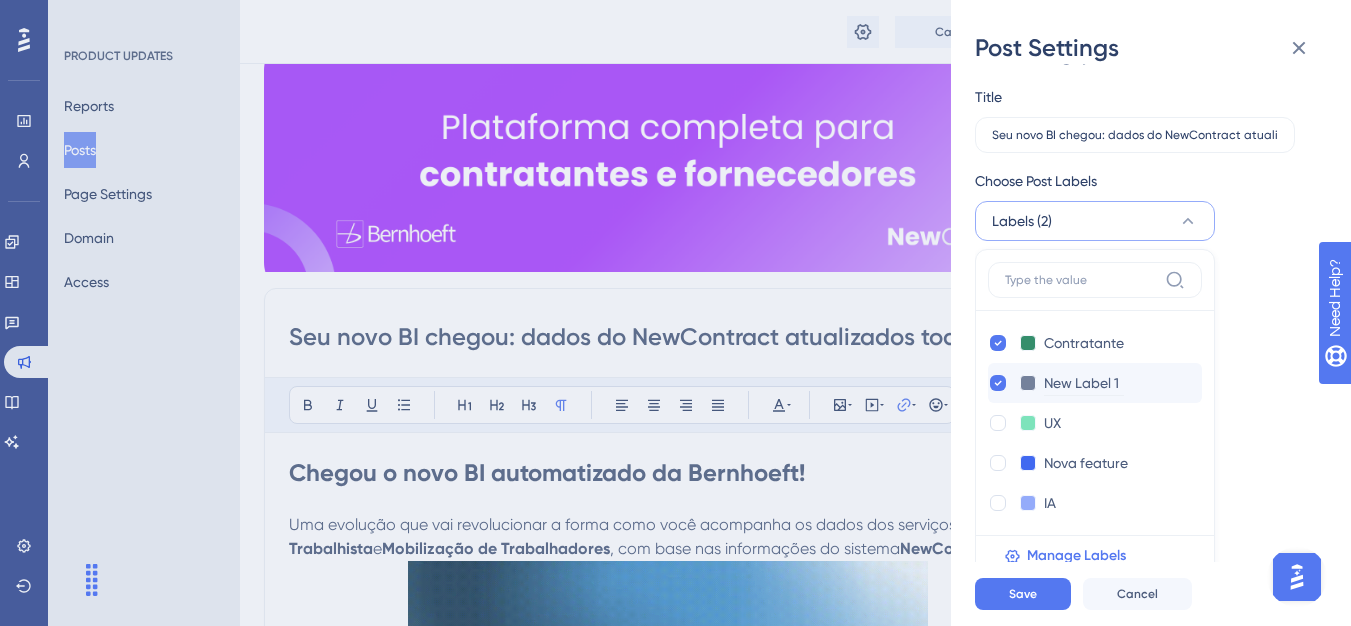 scroll, scrollTop: 200, scrollLeft: 0, axis: vertical 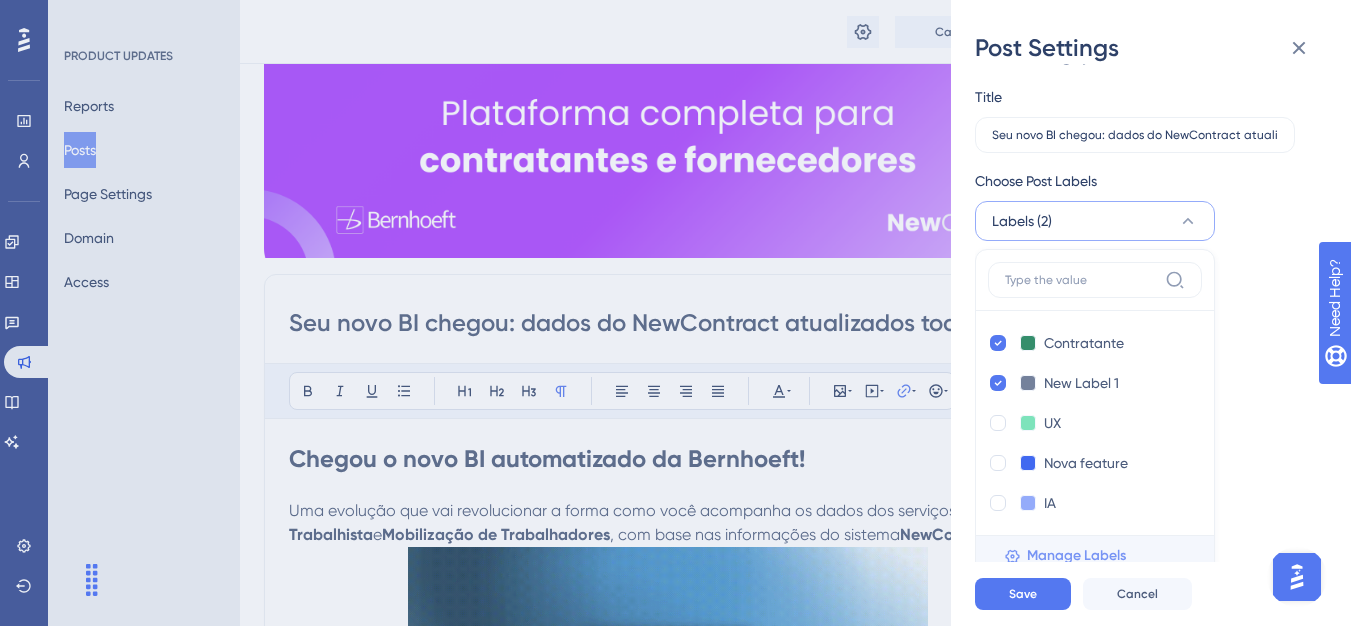 click on "Manage Labels" at bounding box center [1076, 556] 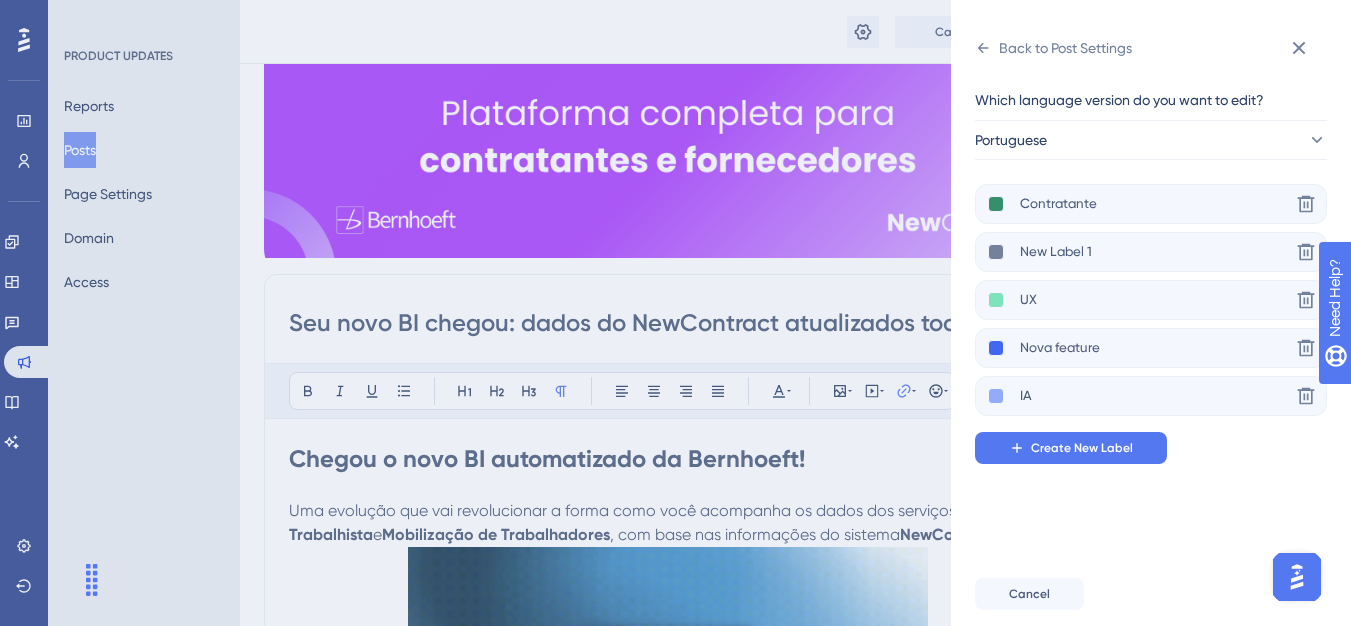 scroll, scrollTop: 0, scrollLeft: 0, axis: both 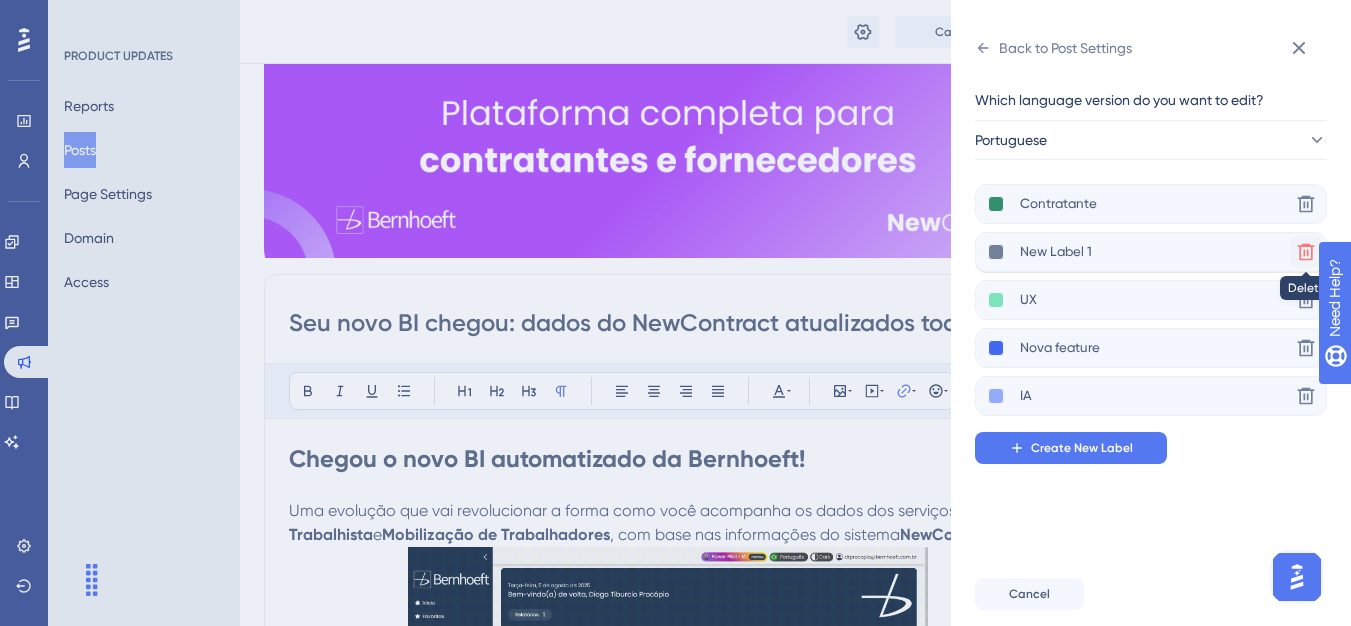 click 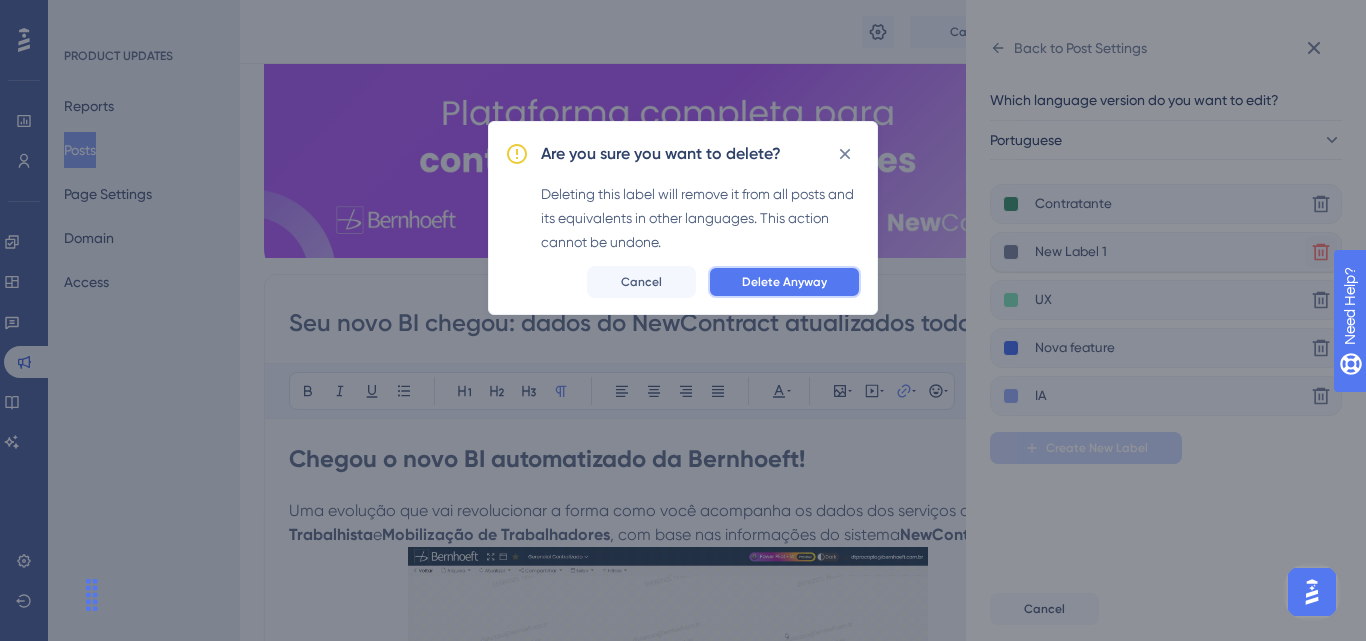 click on "Delete Anyway" at bounding box center (784, 282) 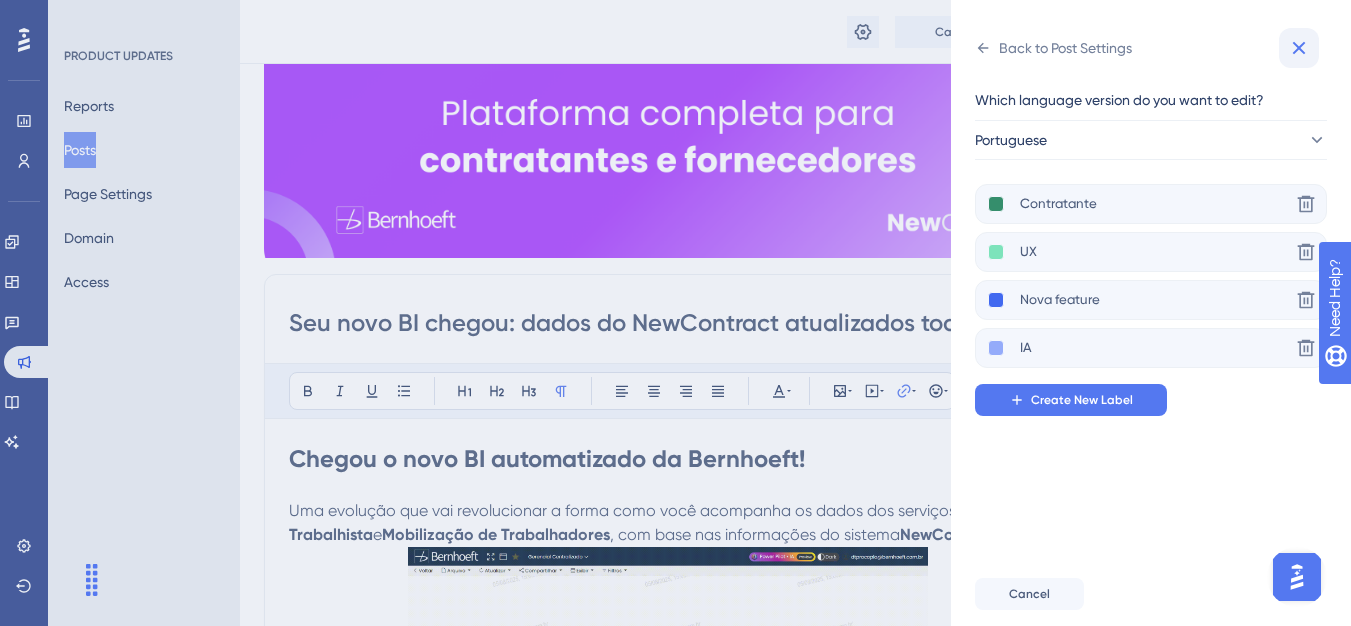 click 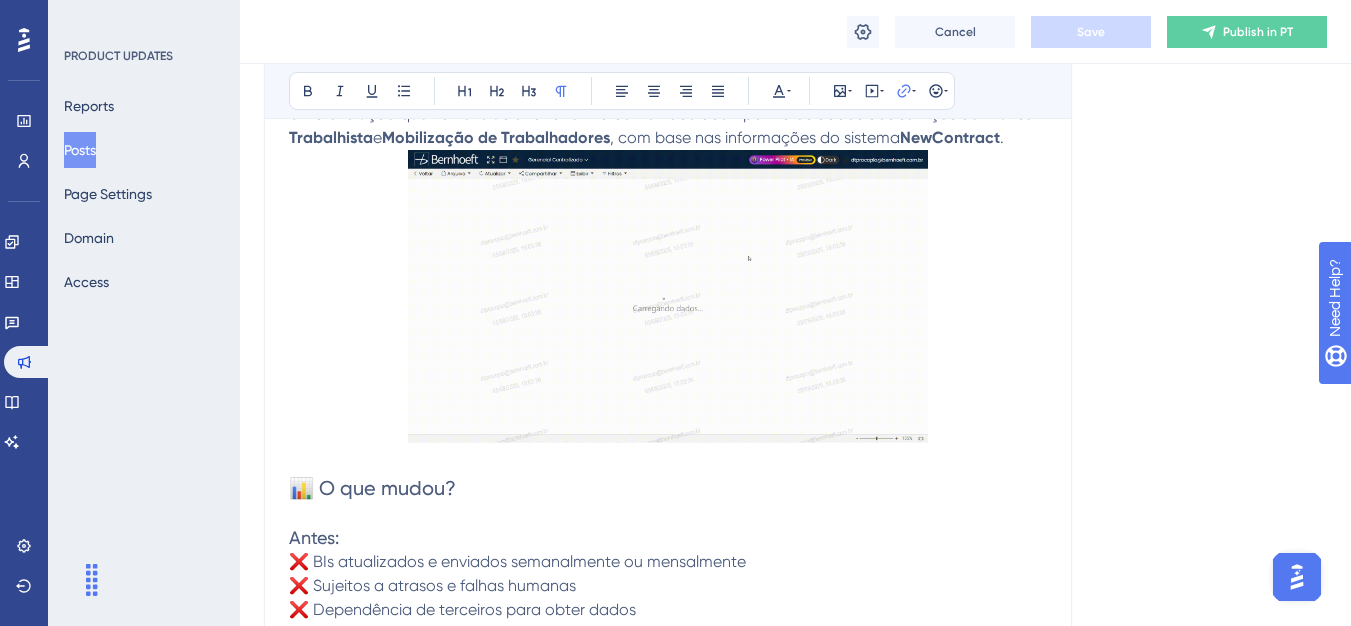 scroll, scrollTop: 600, scrollLeft: 0, axis: vertical 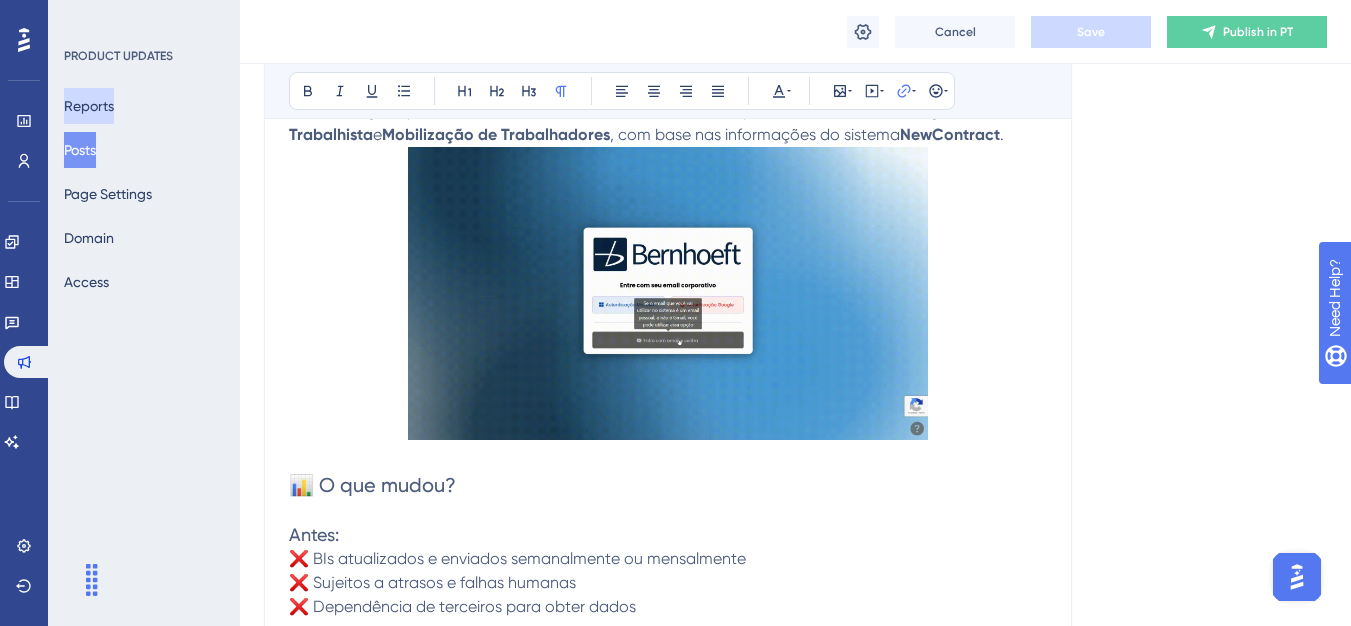 click on "Reports" at bounding box center [89, 106] 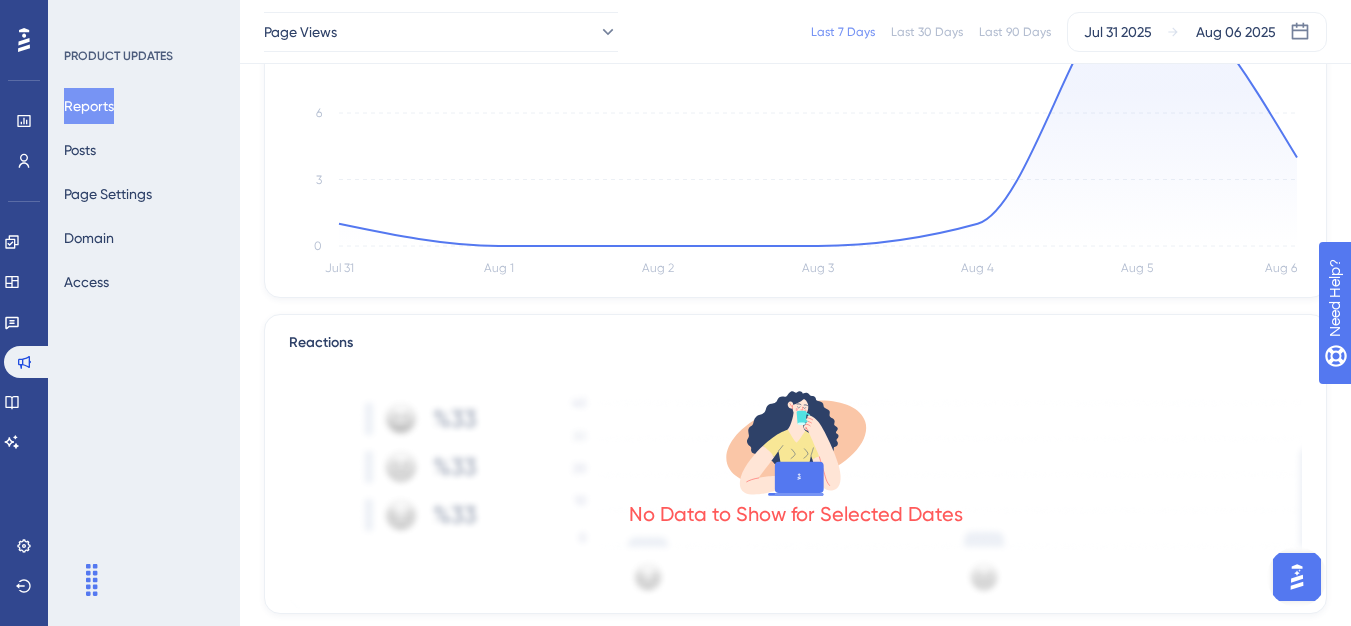 scroll, scrollTop: 100, scrollLeft: 0, axis: vertical 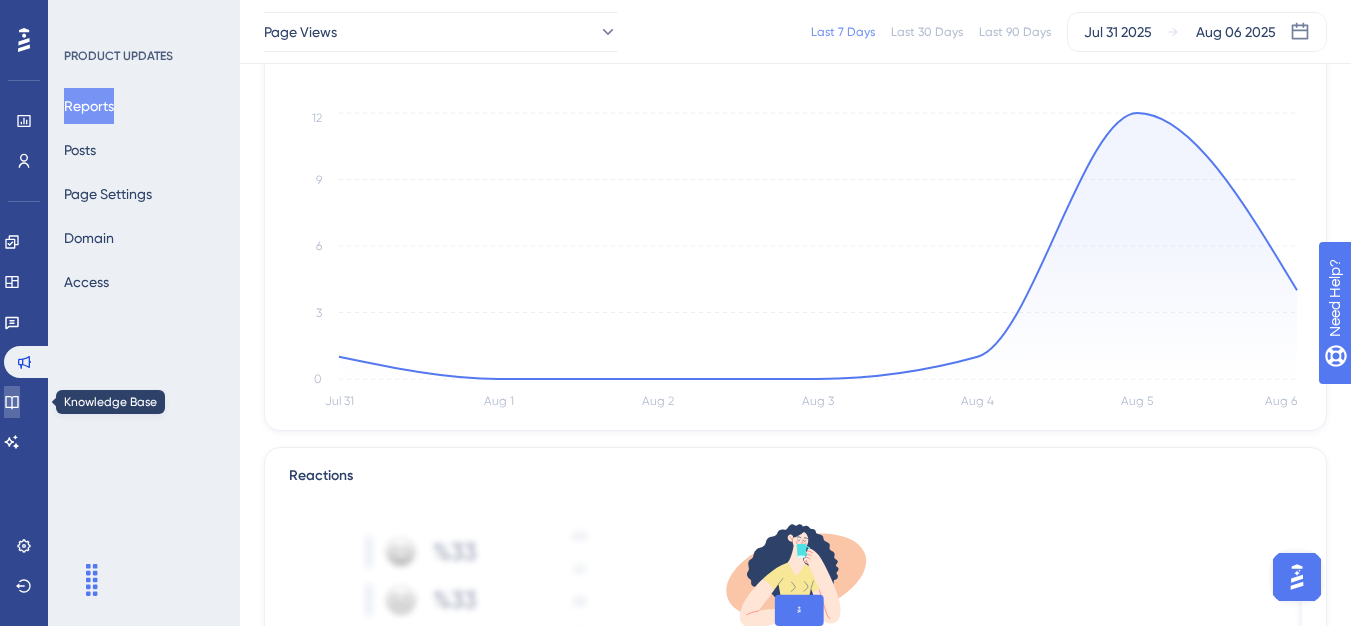 click 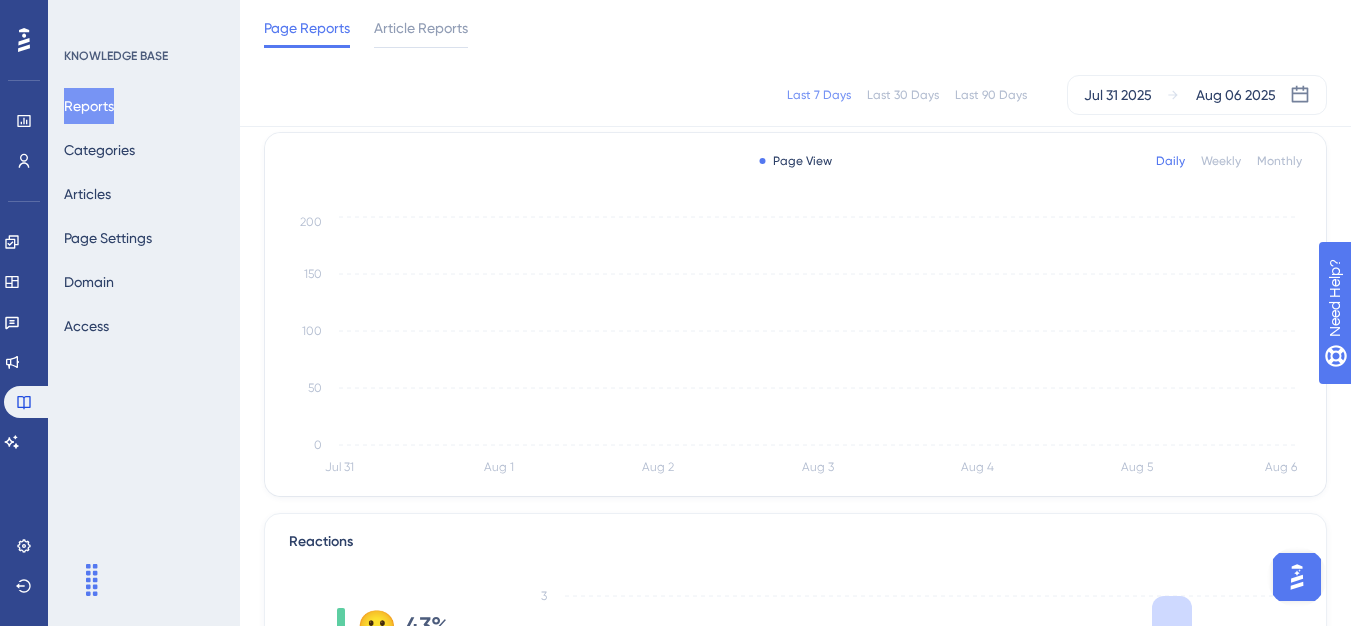 scroll, scrollTop: 0, scrollLeft: 0, axis: both 